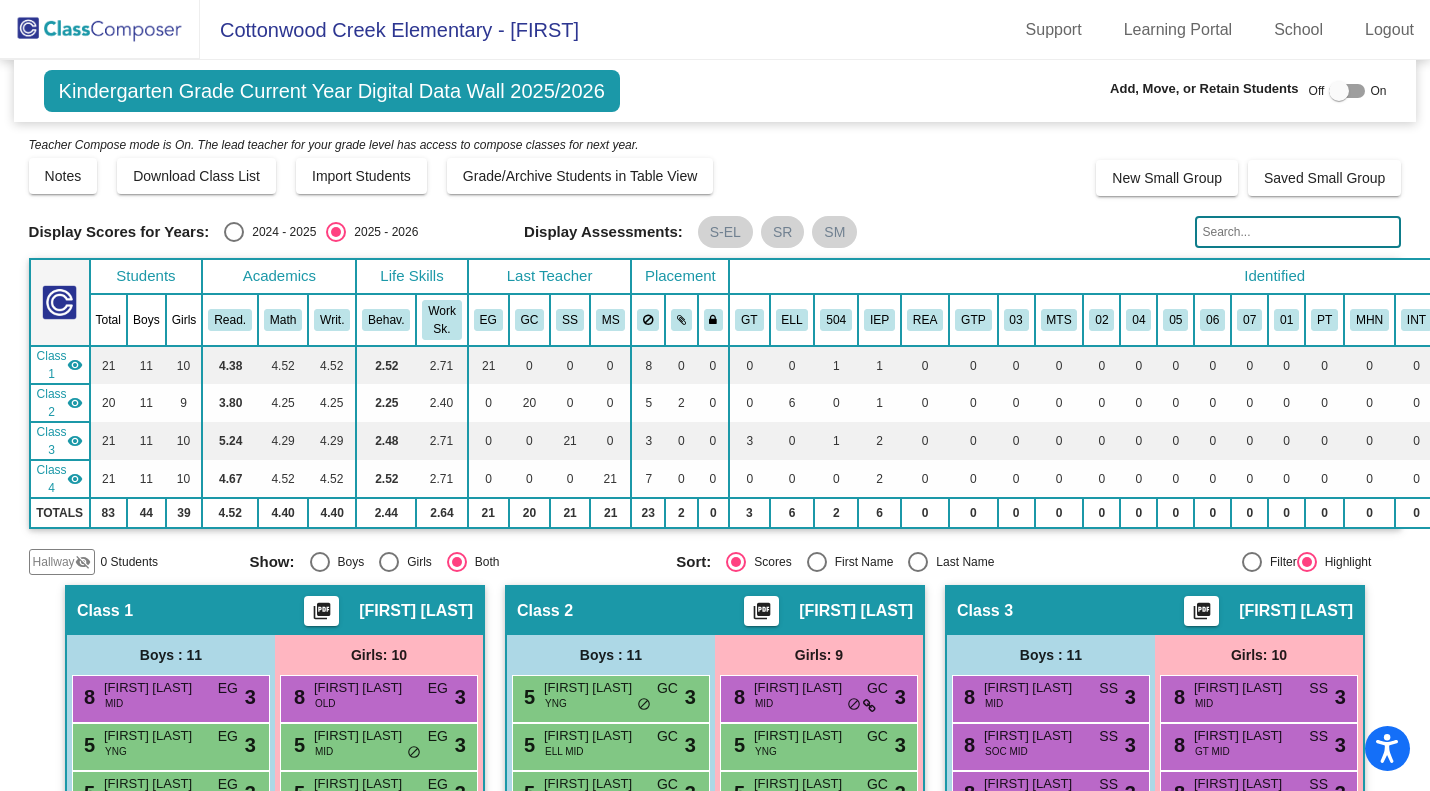 scroll, scrollTop: 0, scrollLeft: 0, axis: both 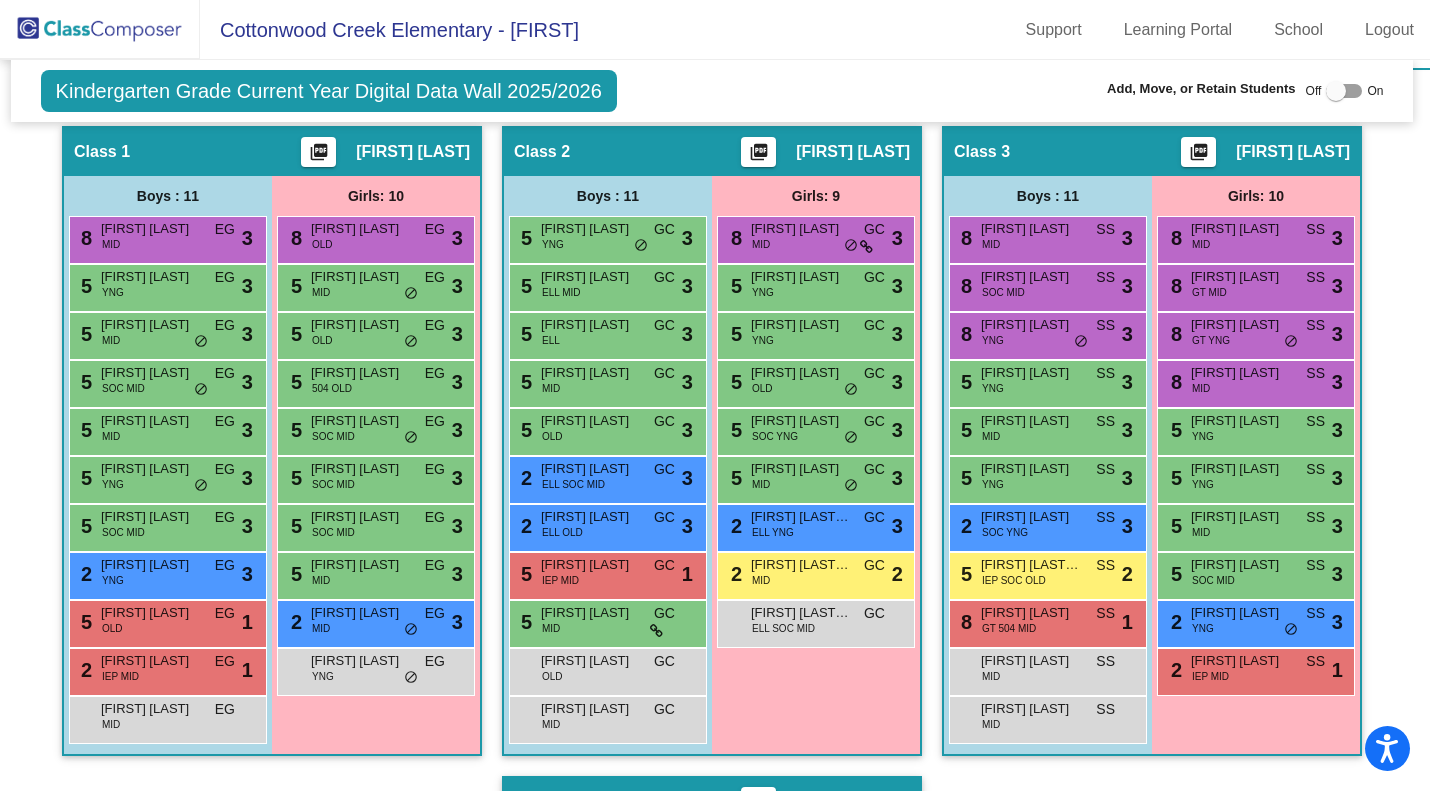 click 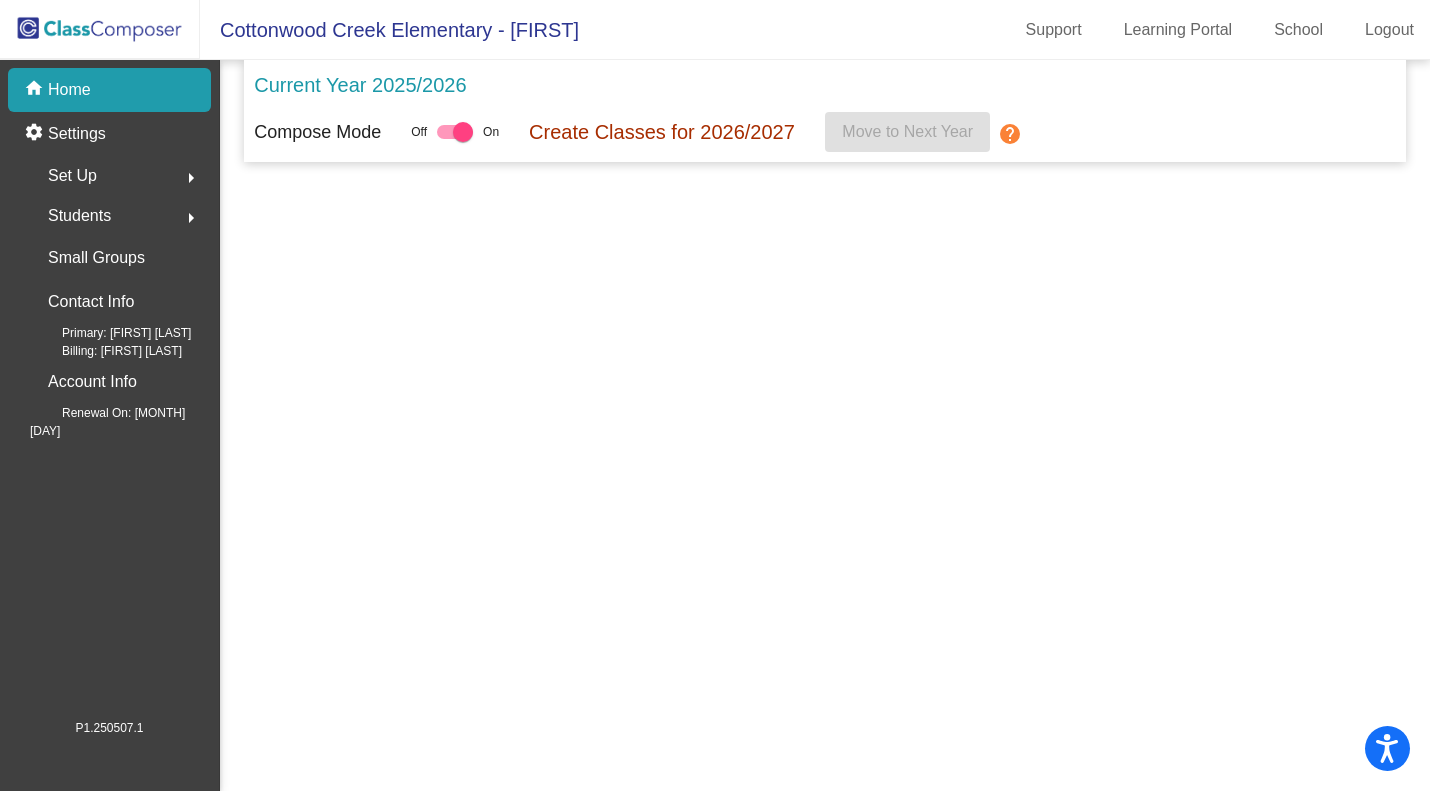 scroll, scrollTop: 0, scrollLeft: 0, axis: both 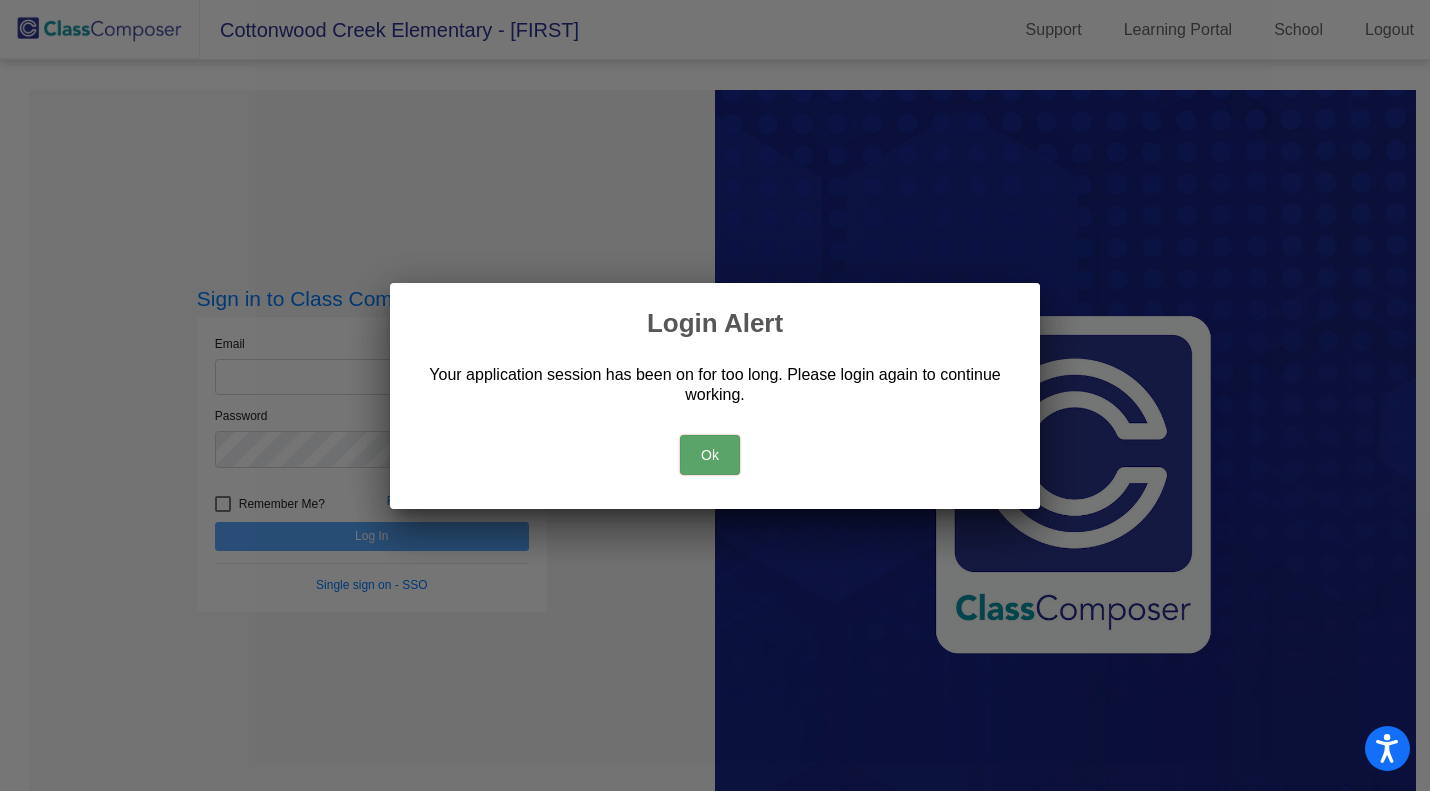click on "Ok" at bounding box center (710, 455) 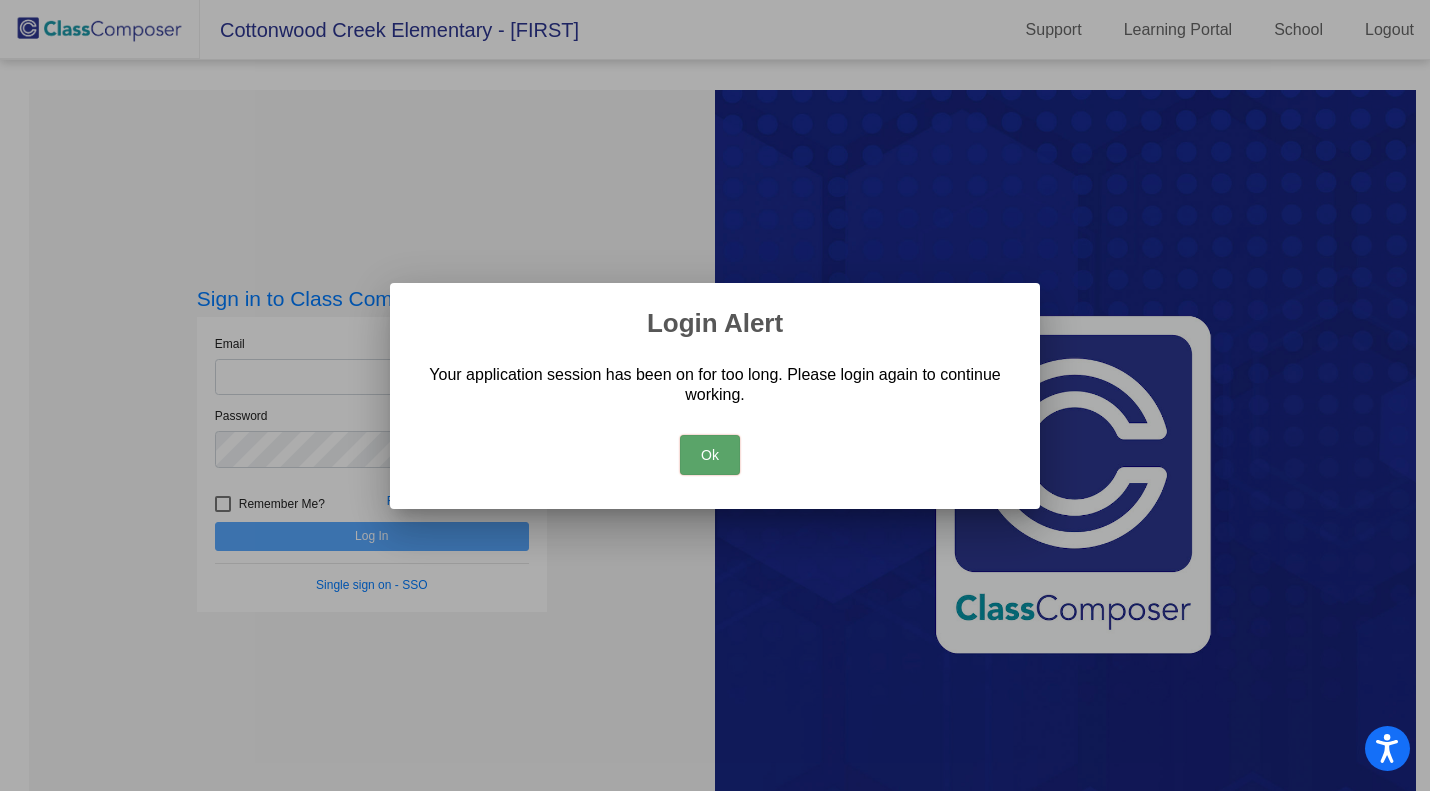 click on "Ok" at bounding box center [710, 455] 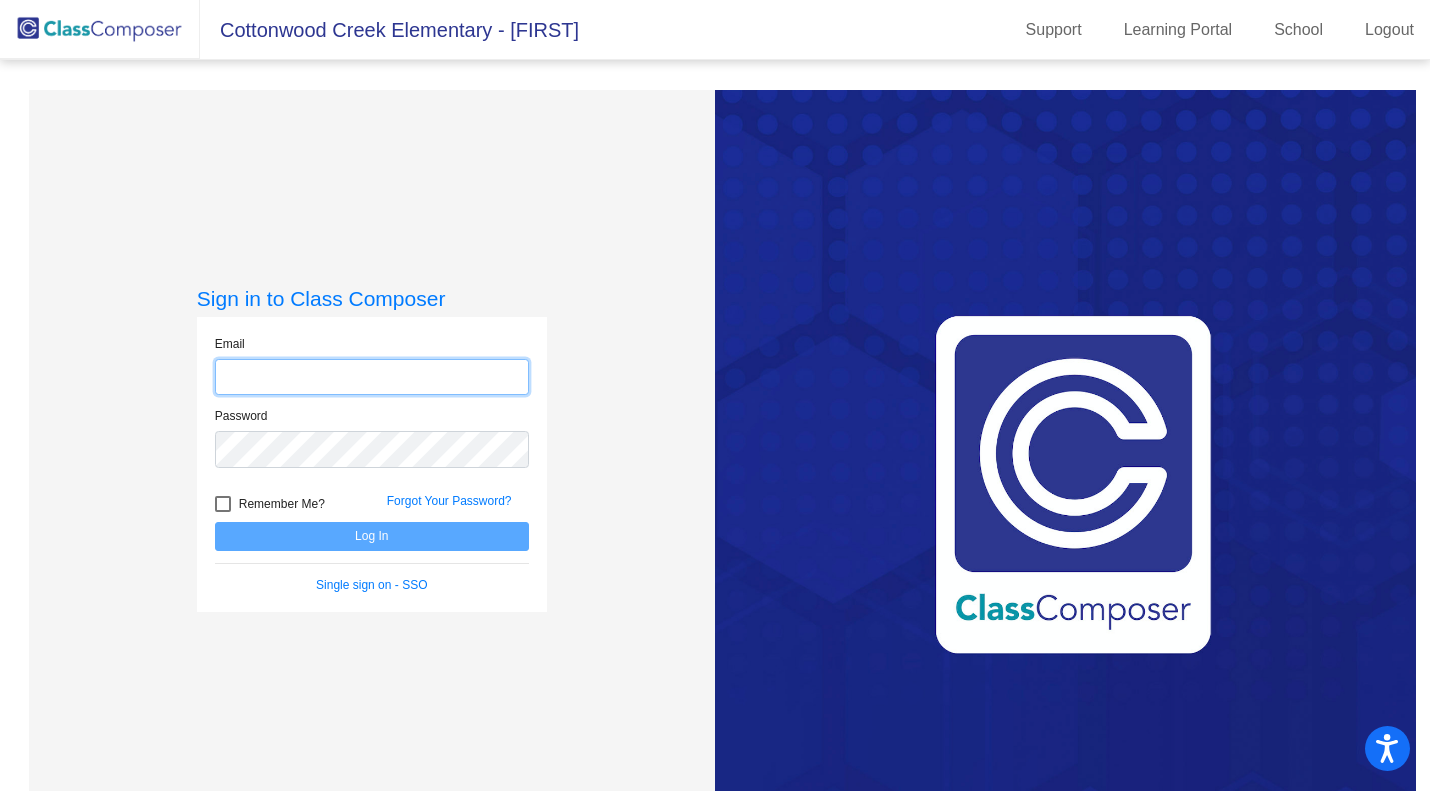 click 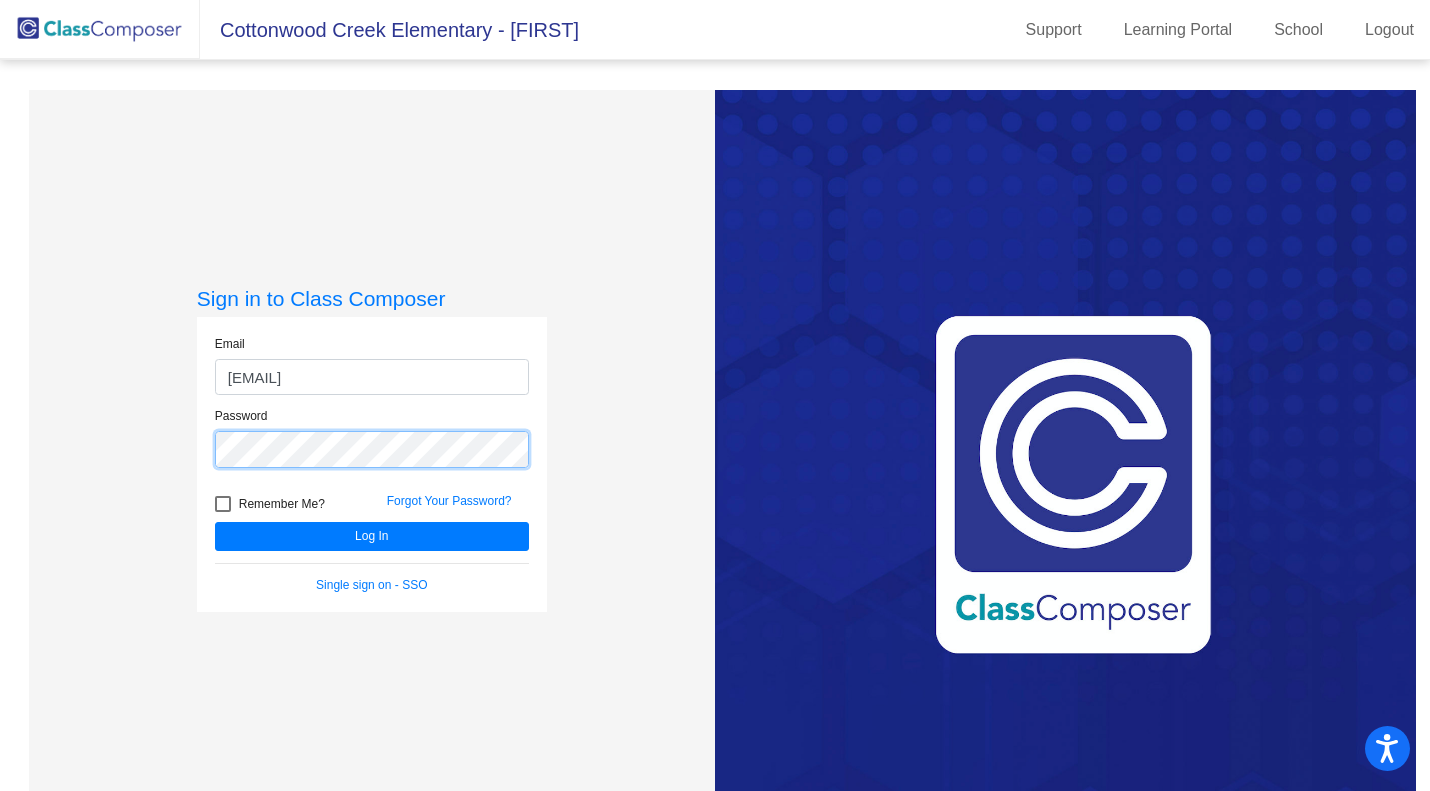 click on "Log In" 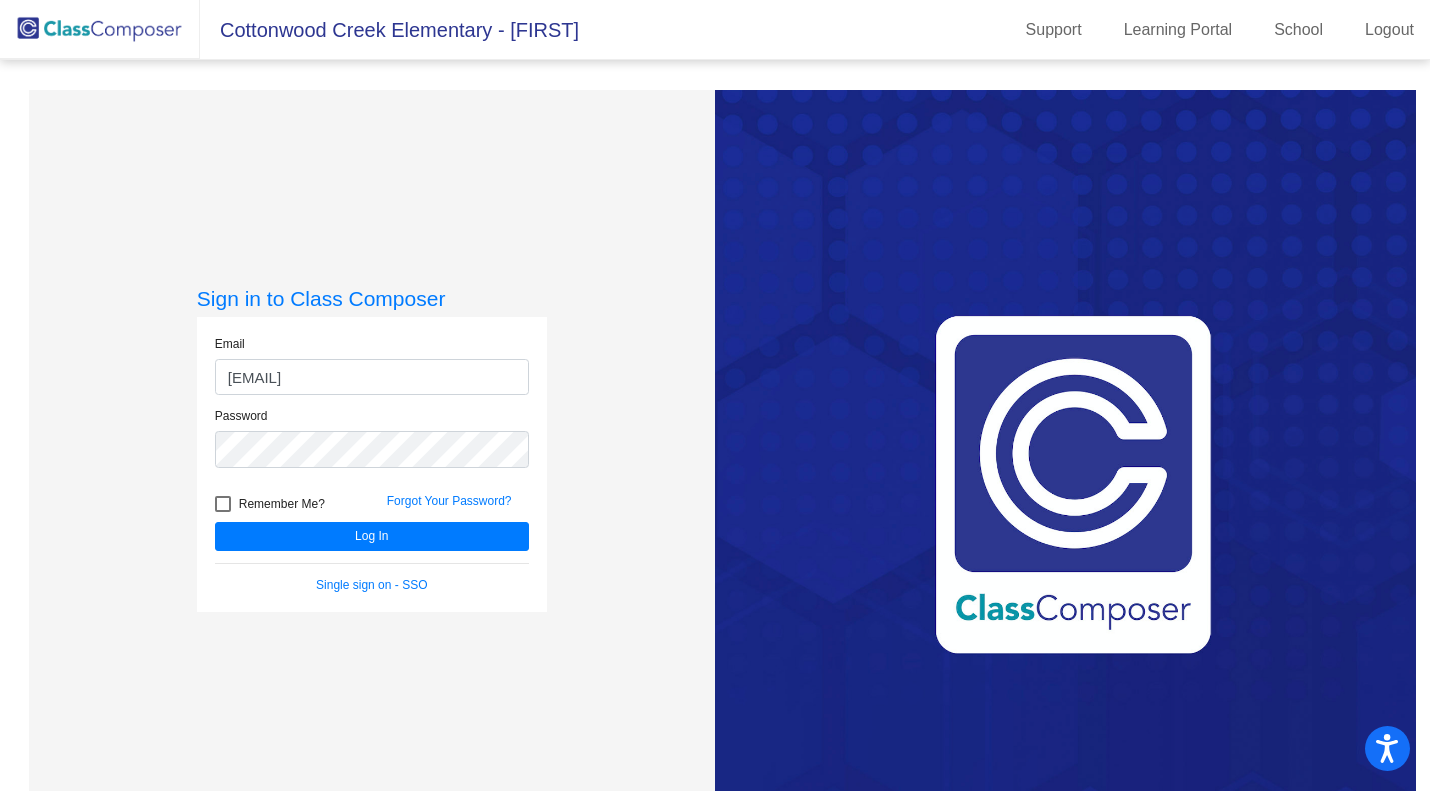 click at bounding box center (223, 504) 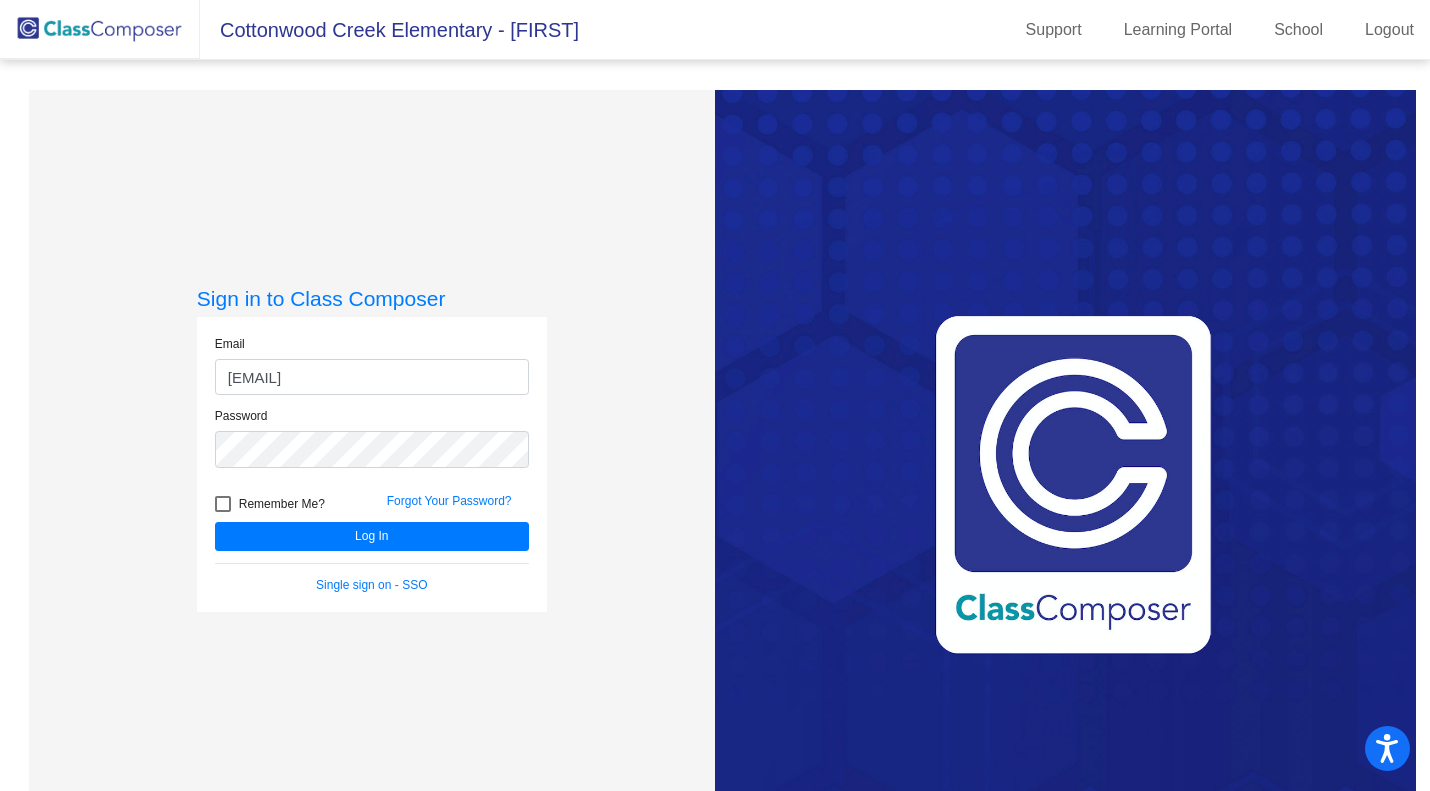 click on "Remember Me?" at bounding box center (222, 512) 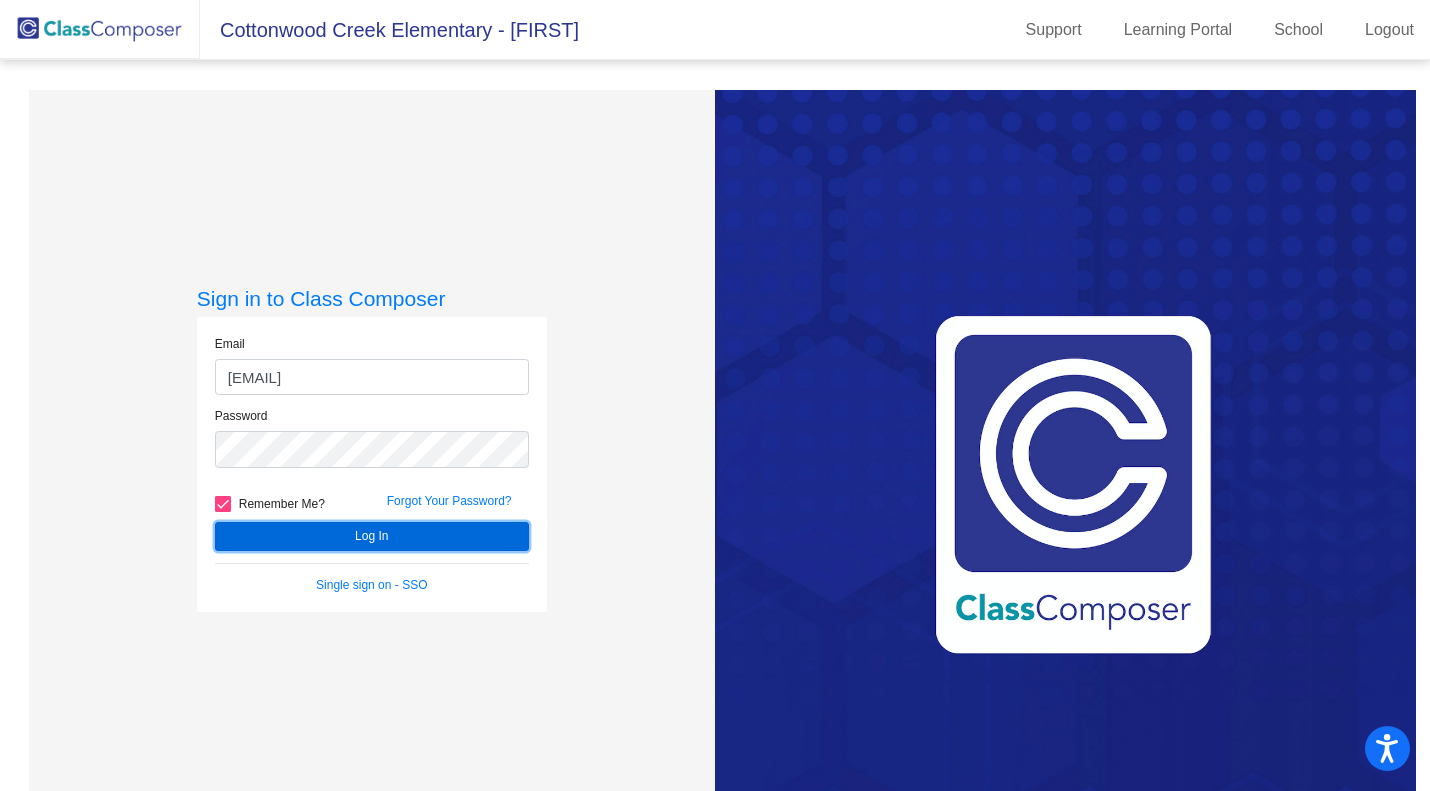 click on "Log In" 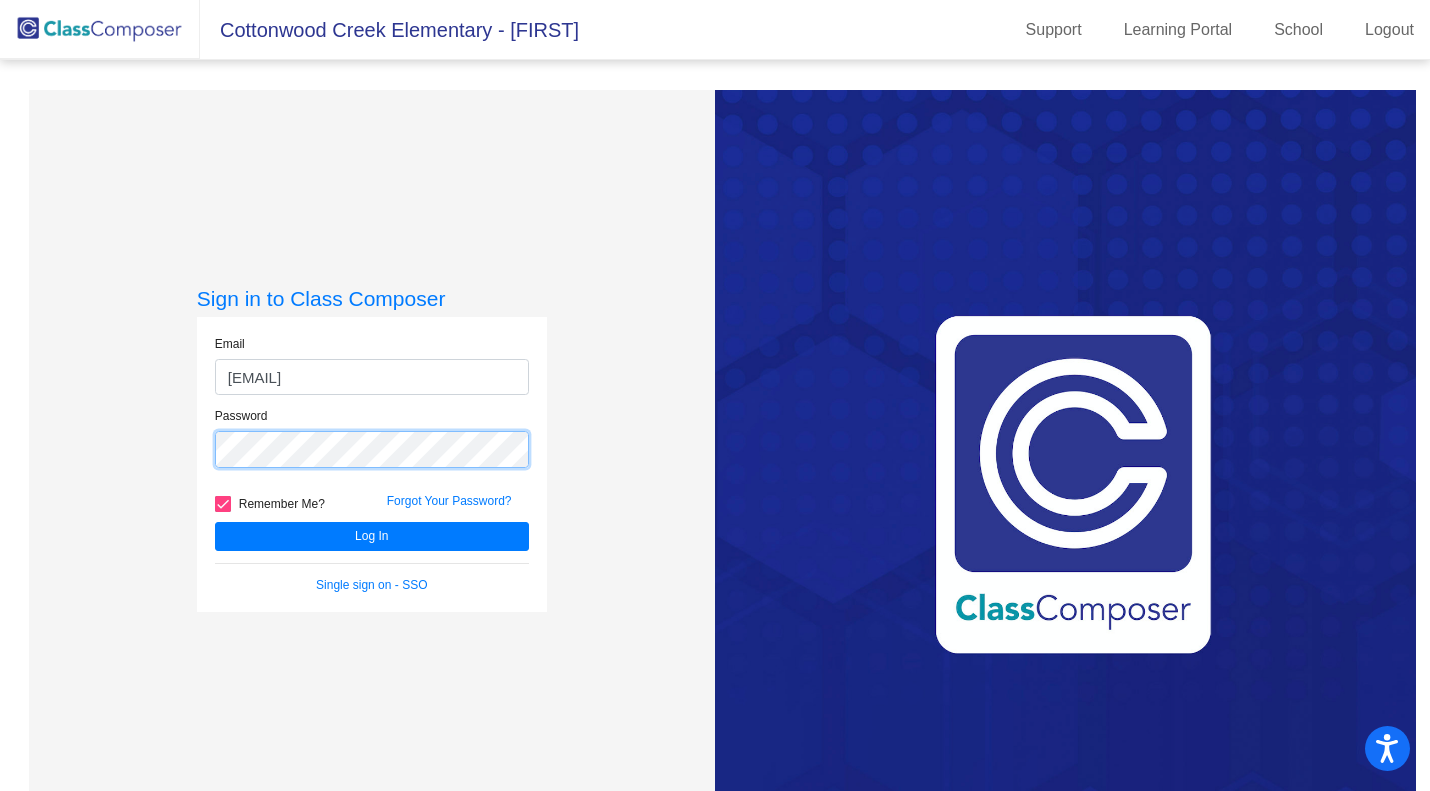 click on "Sign in to Class Composer Email [EMAIL] Password  Remember Me? Forgot Your Password?  Log In   Single sign on - SSO" 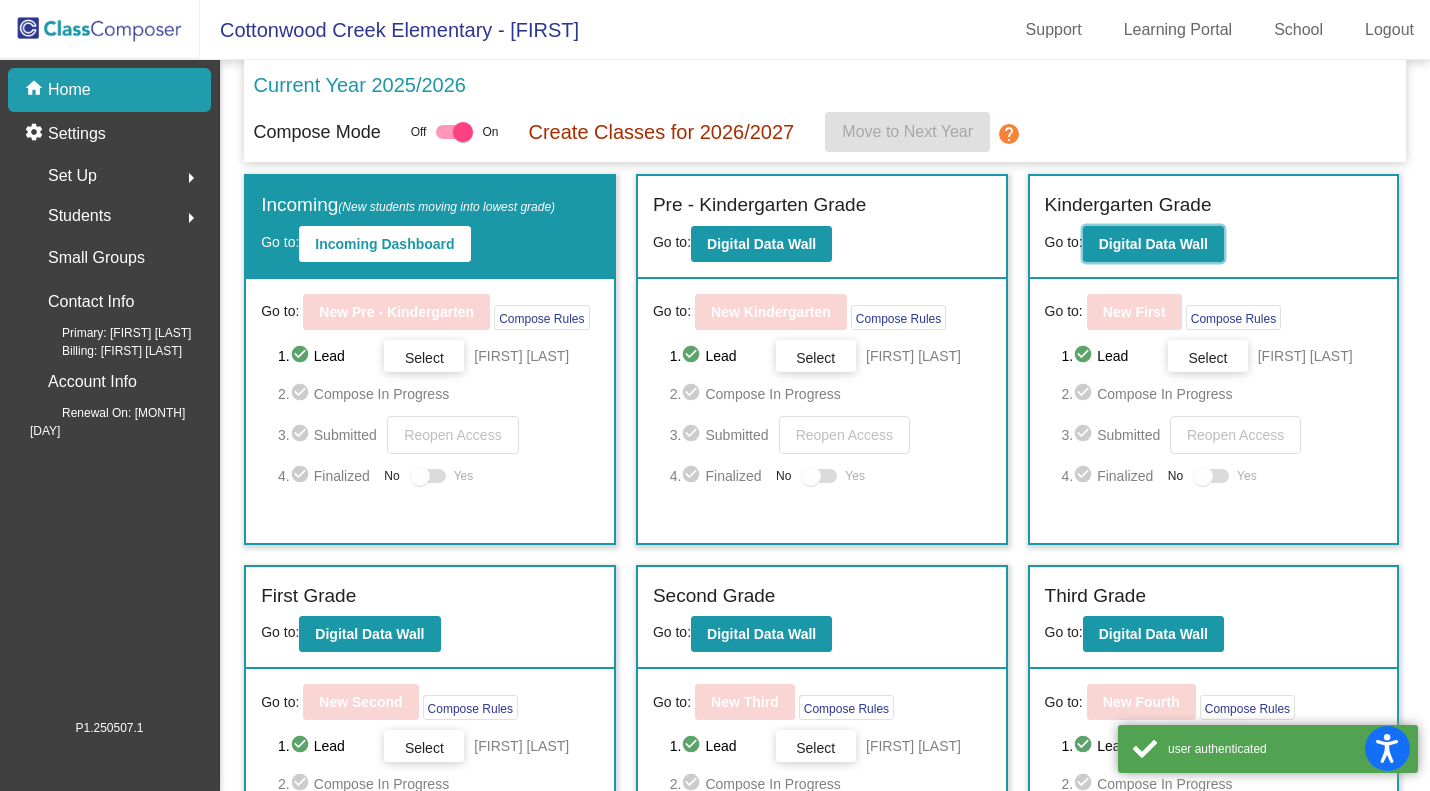 click on "Digital Data Wall" 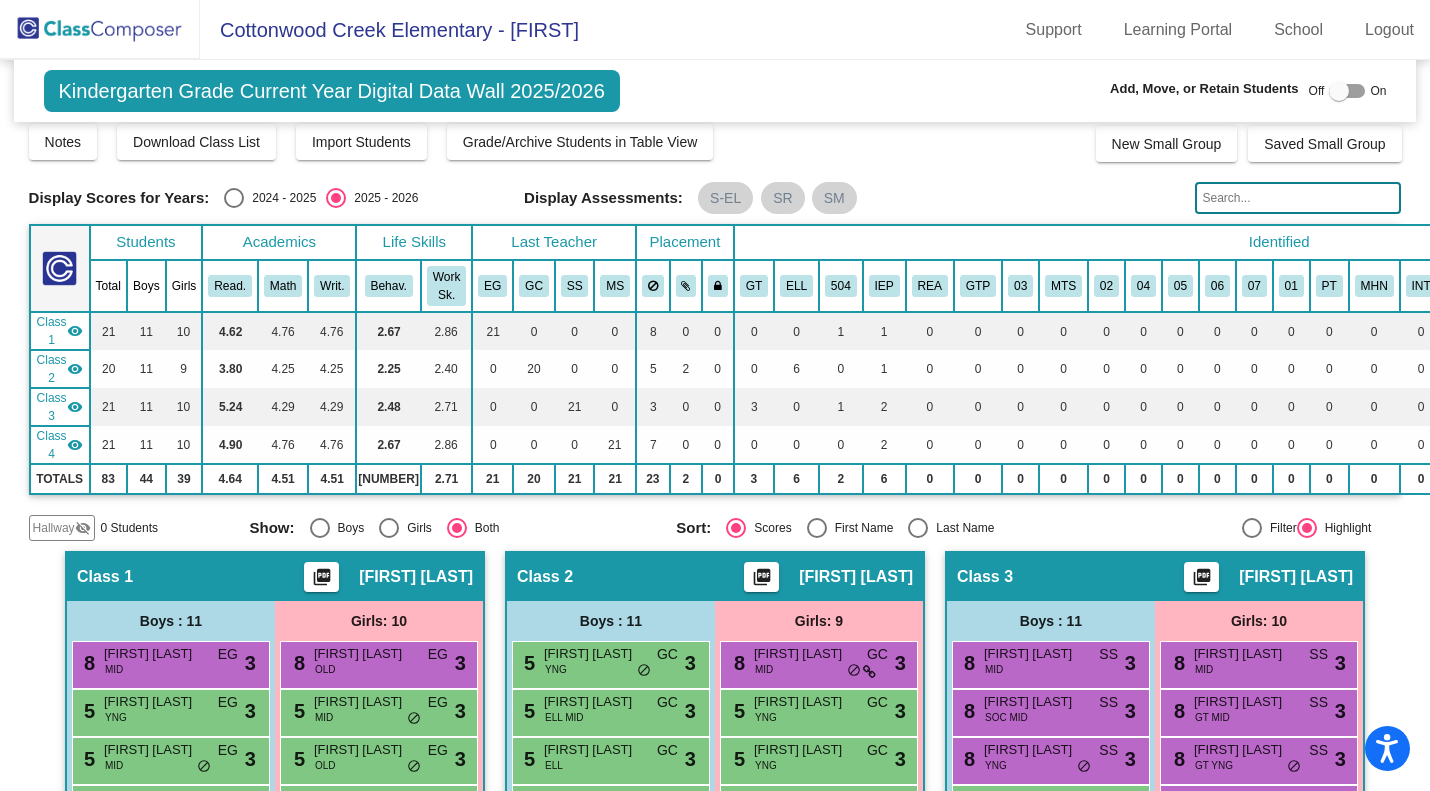 scroll, scrollTop: 0, scrollLeft: 0, axis: both 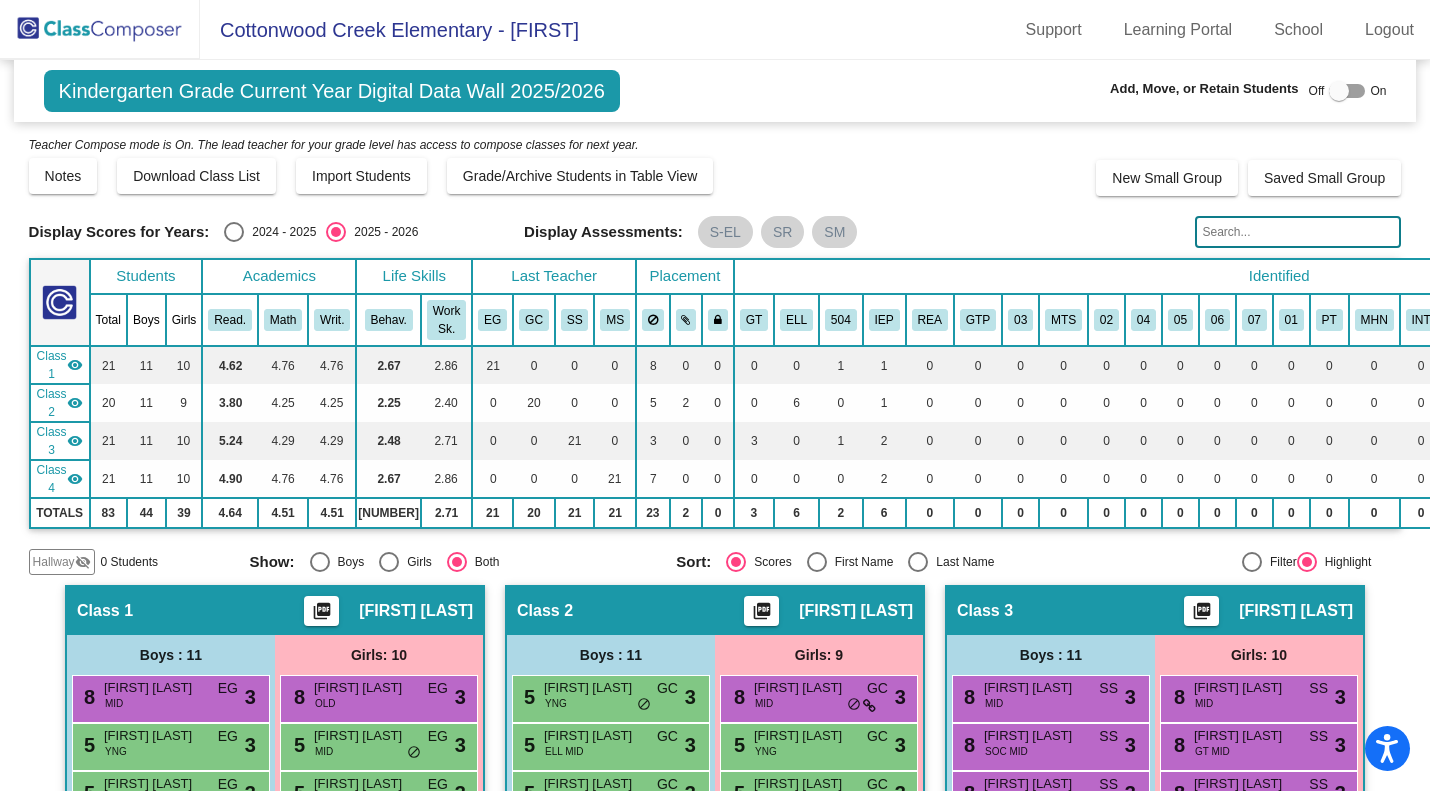 click 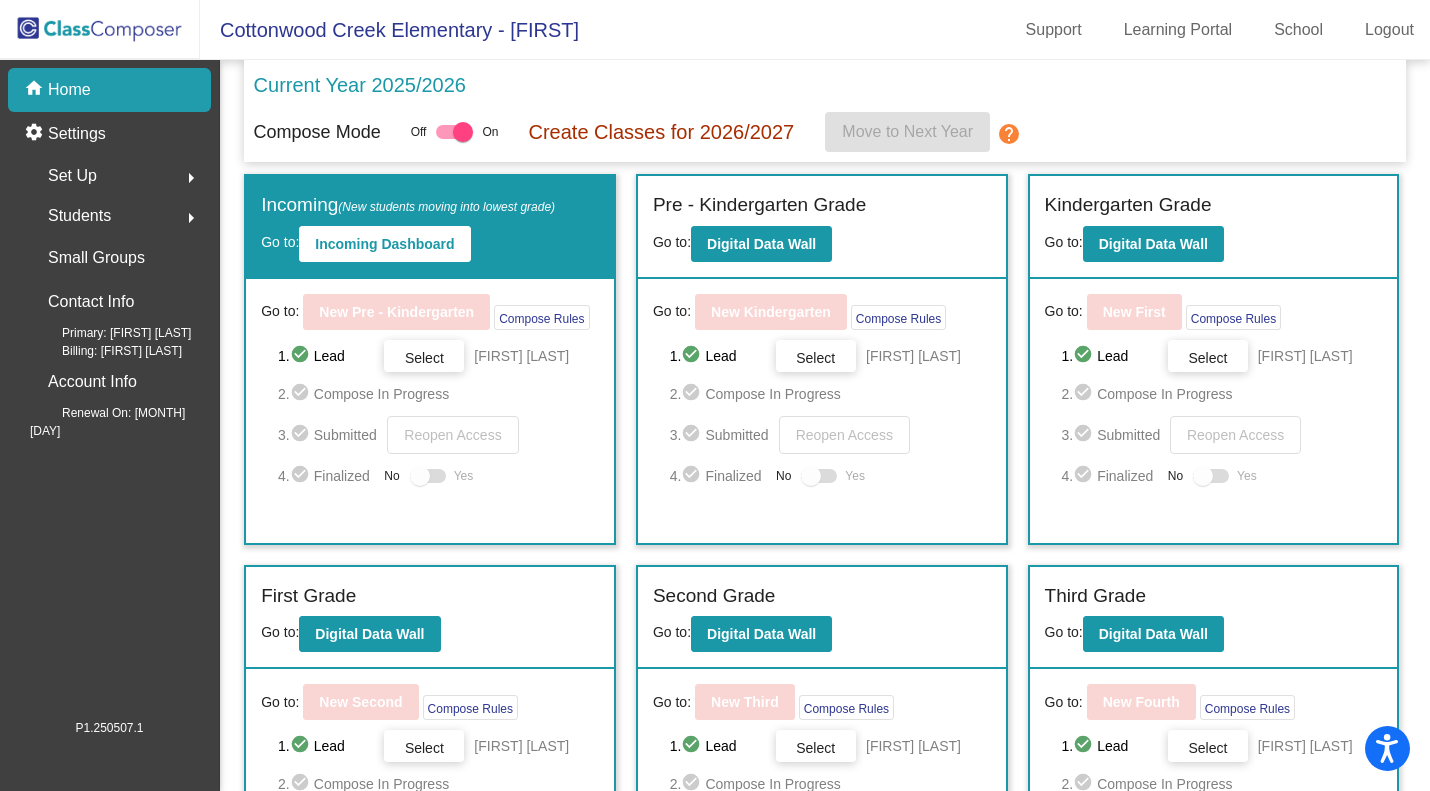 click on "Pre - Kindergarten Grade" 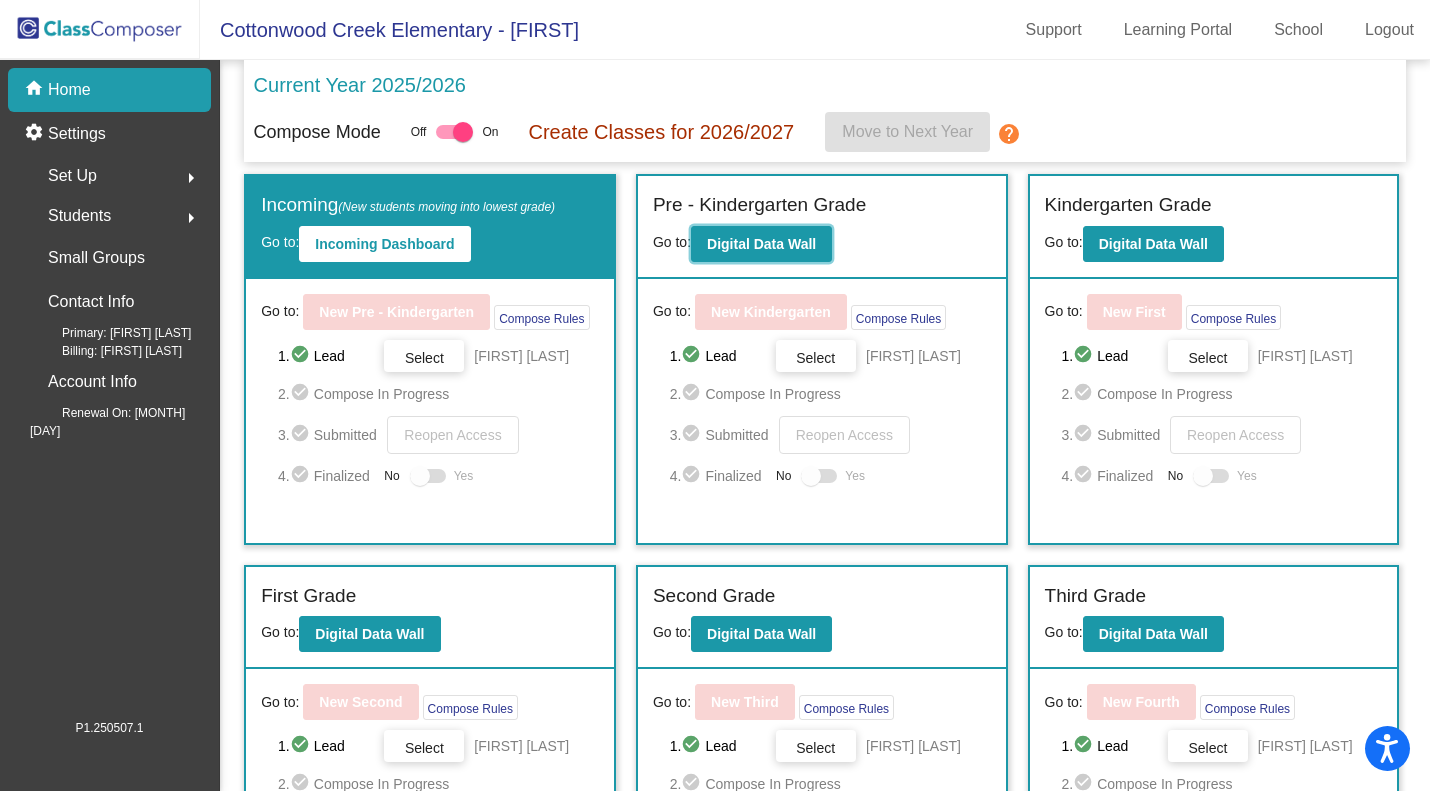 click on "Digital Data Wall" 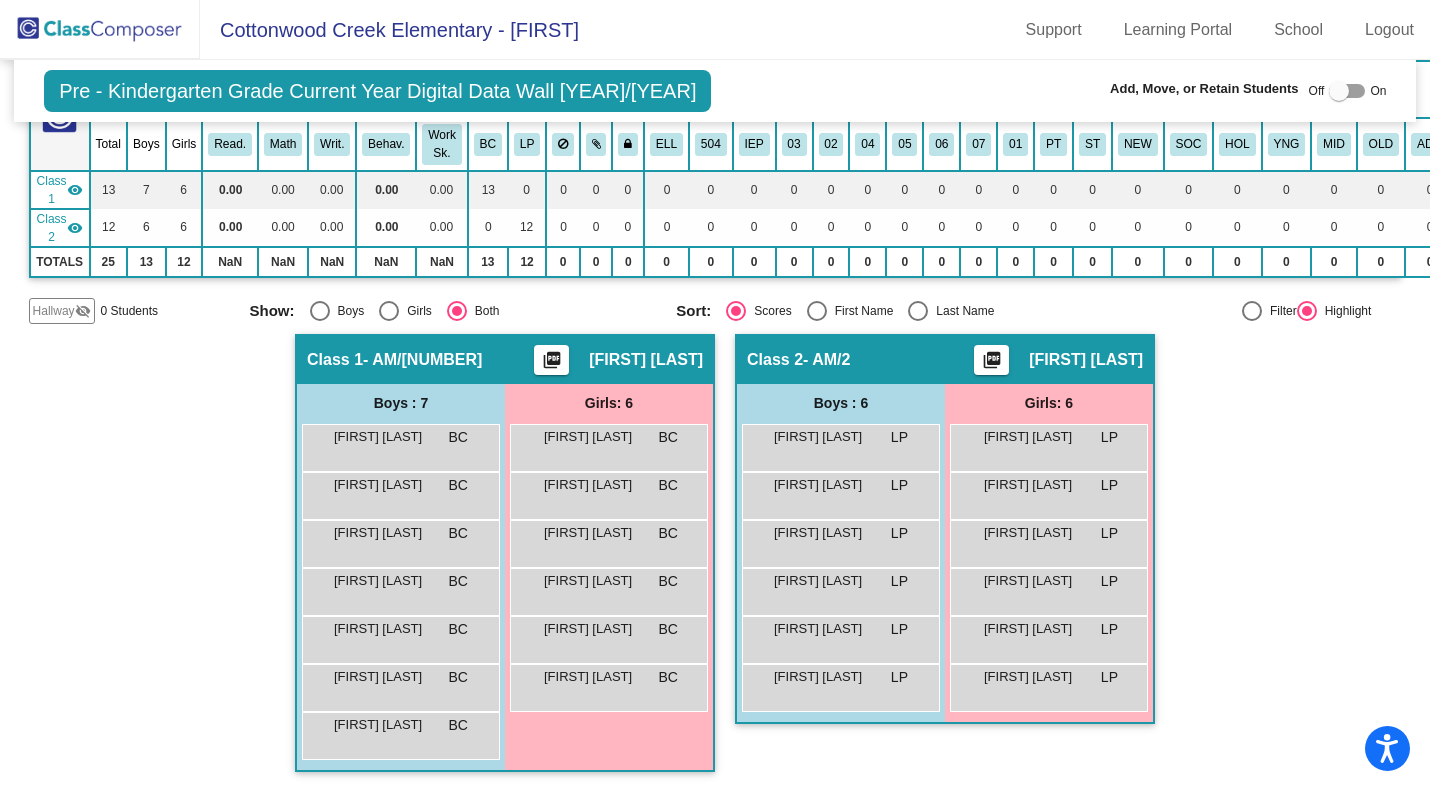 scroll, scrollTop: 208, scrollLeft: 0, axis: vertical 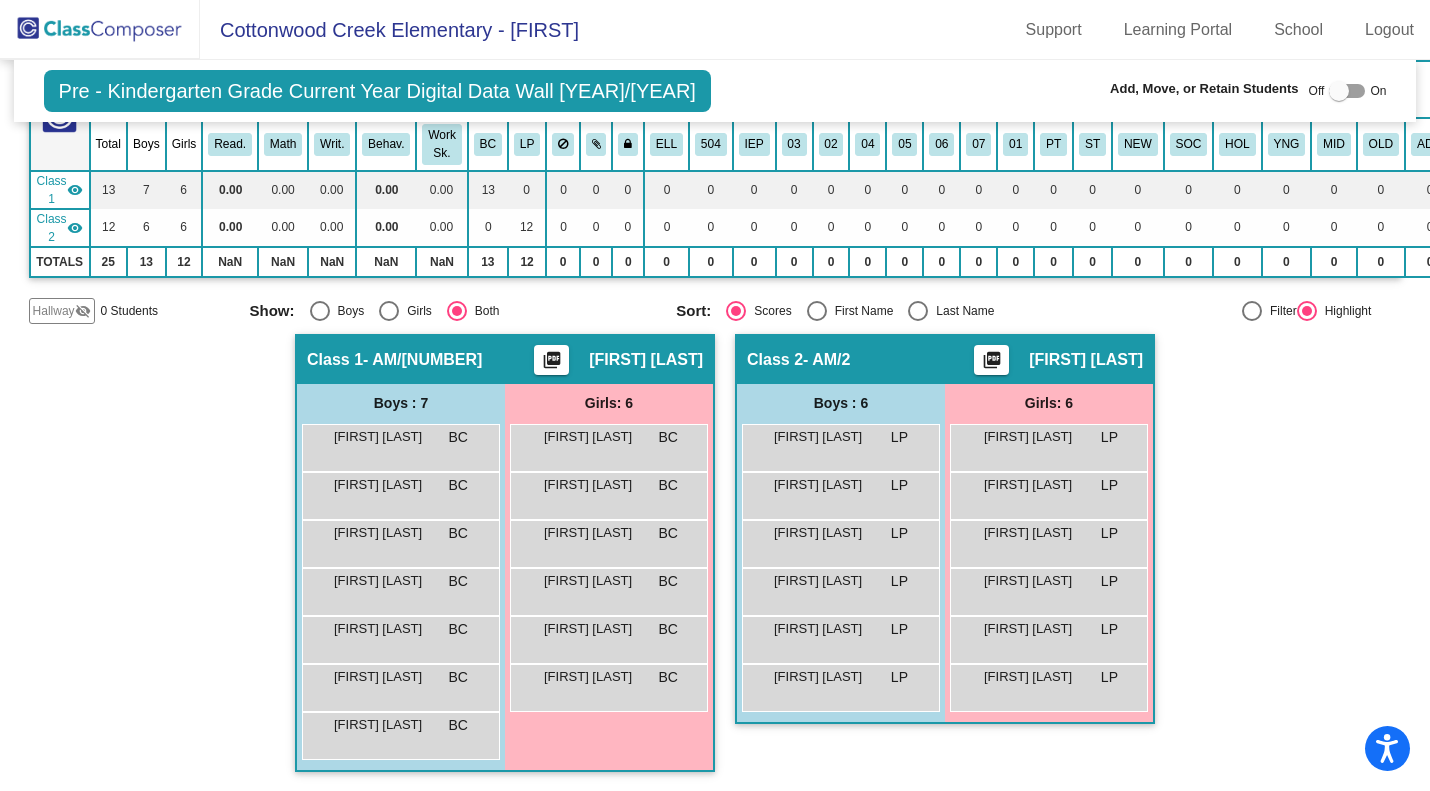 click on "[FIRST] [LAST] BC lock do_not_disturb_alt" at bounding box center [398, 589] 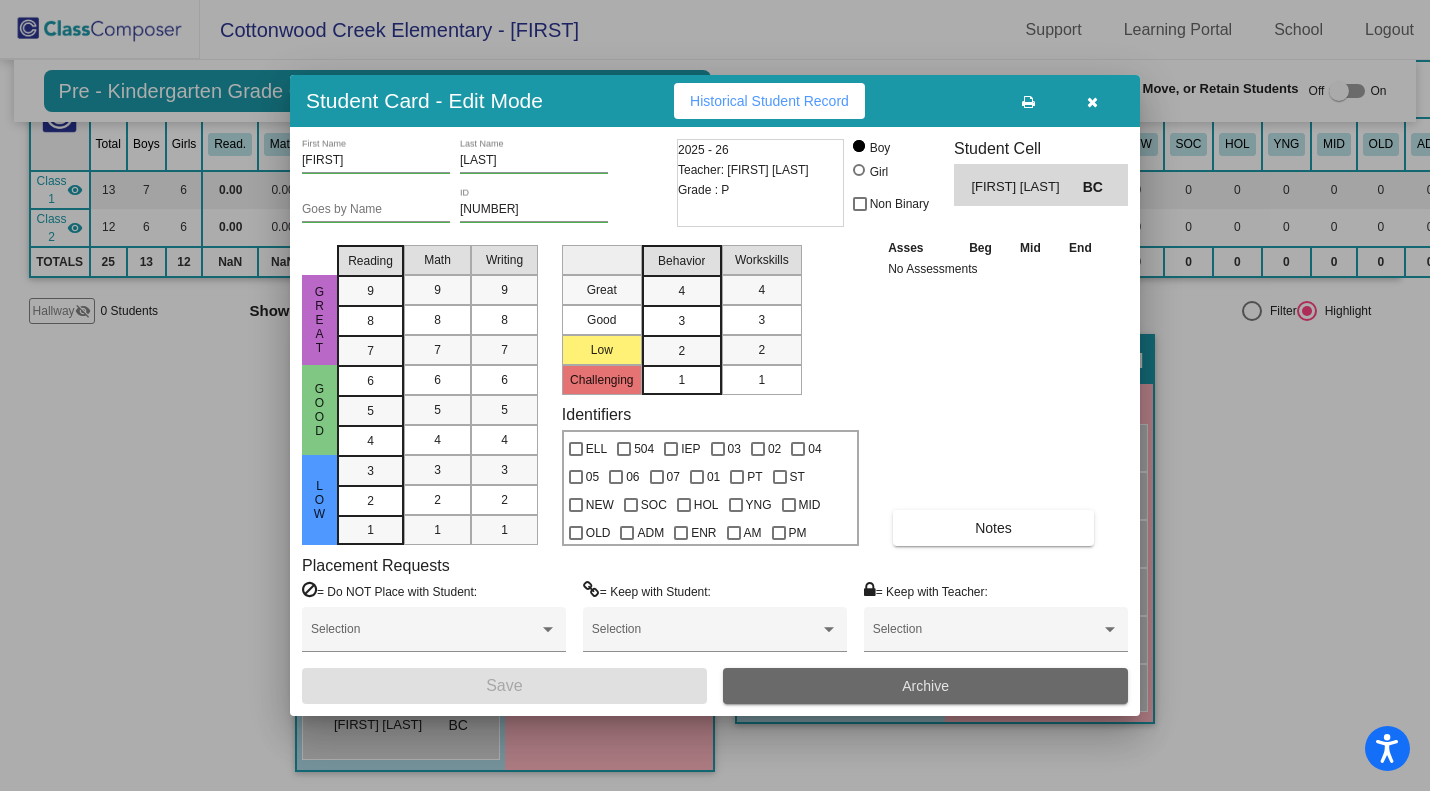 click on "Archive" at bounding box center (925, 686) 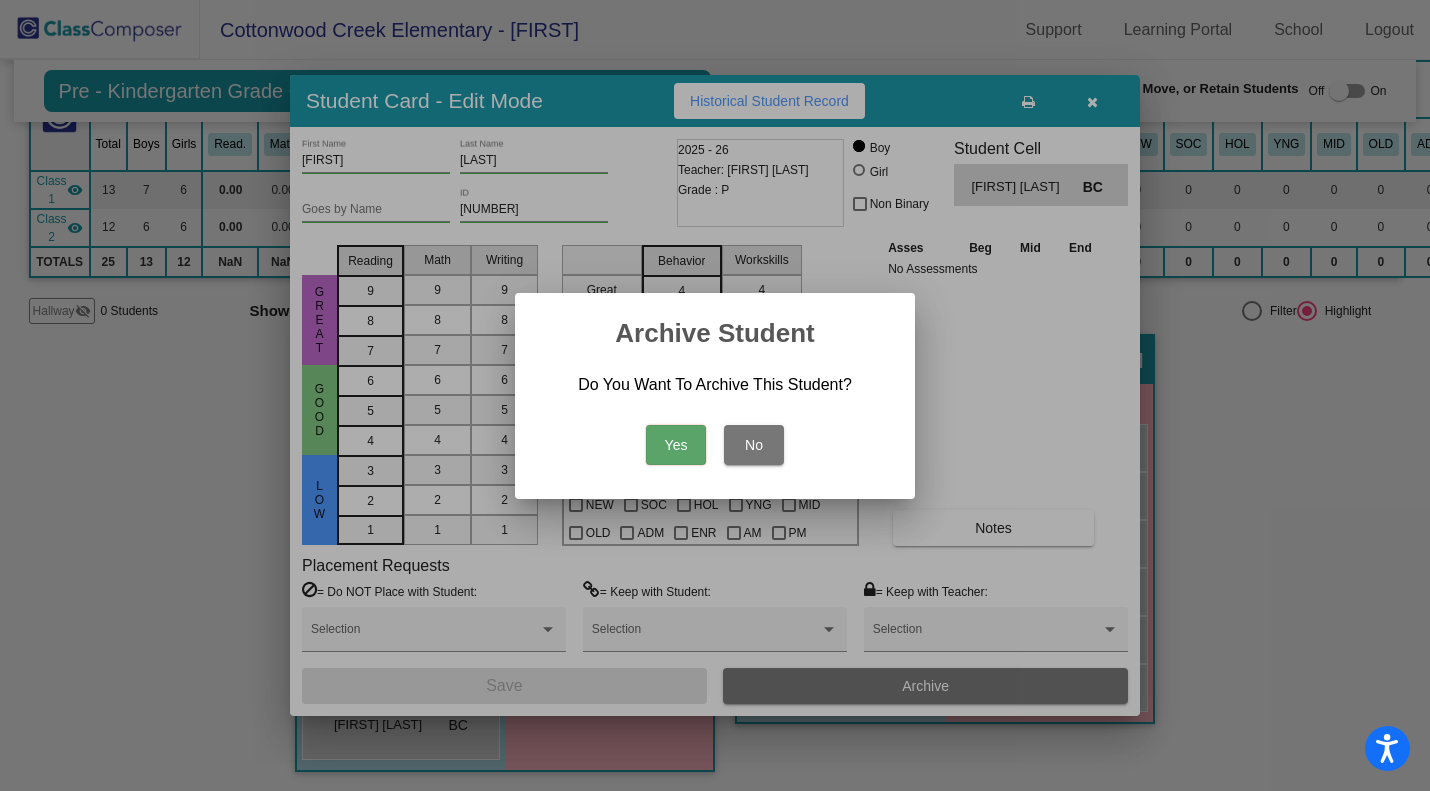 click on "Yes" at bounding box center [676, 445] 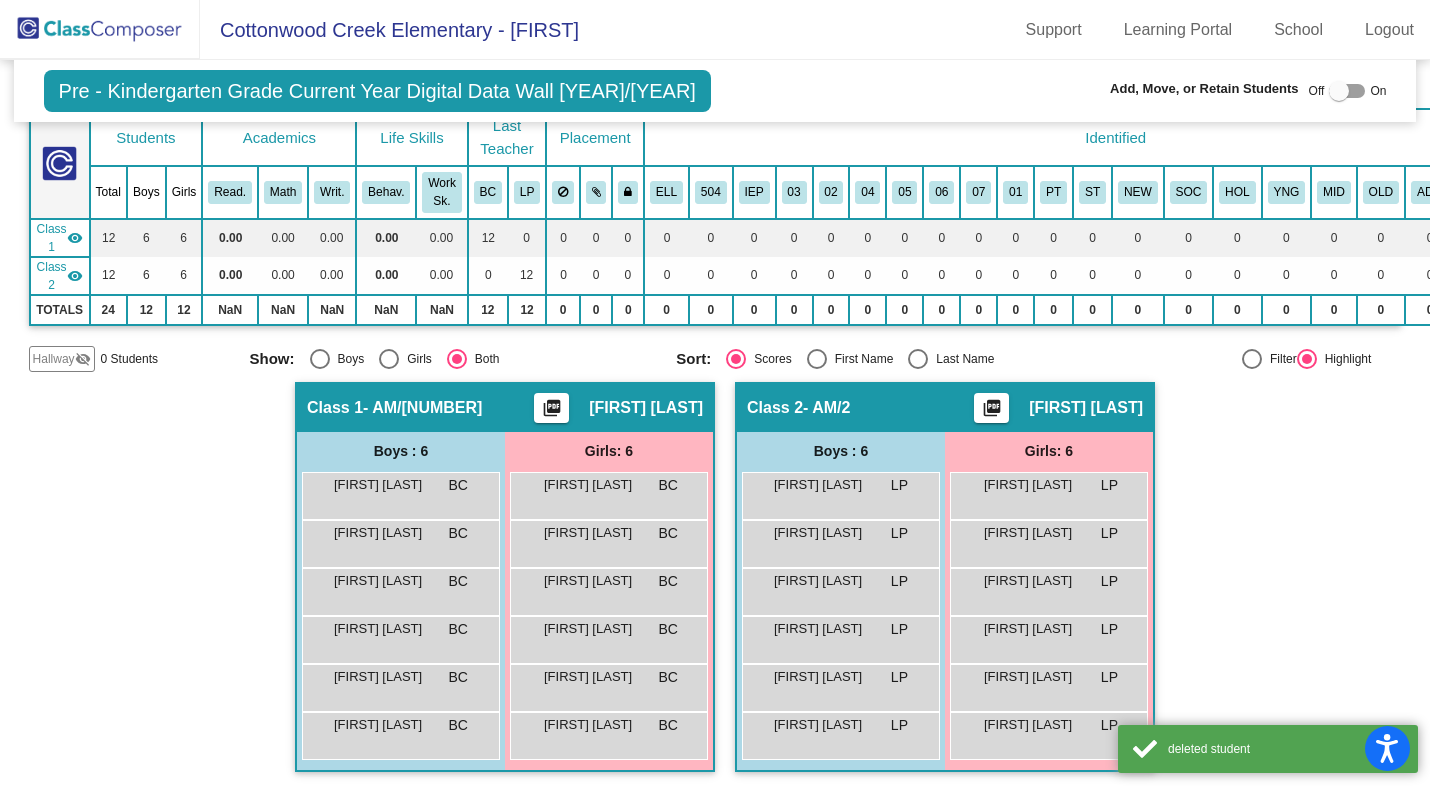 scroll, scrollTop: 160, scrollLeft: 0, axis: vertical 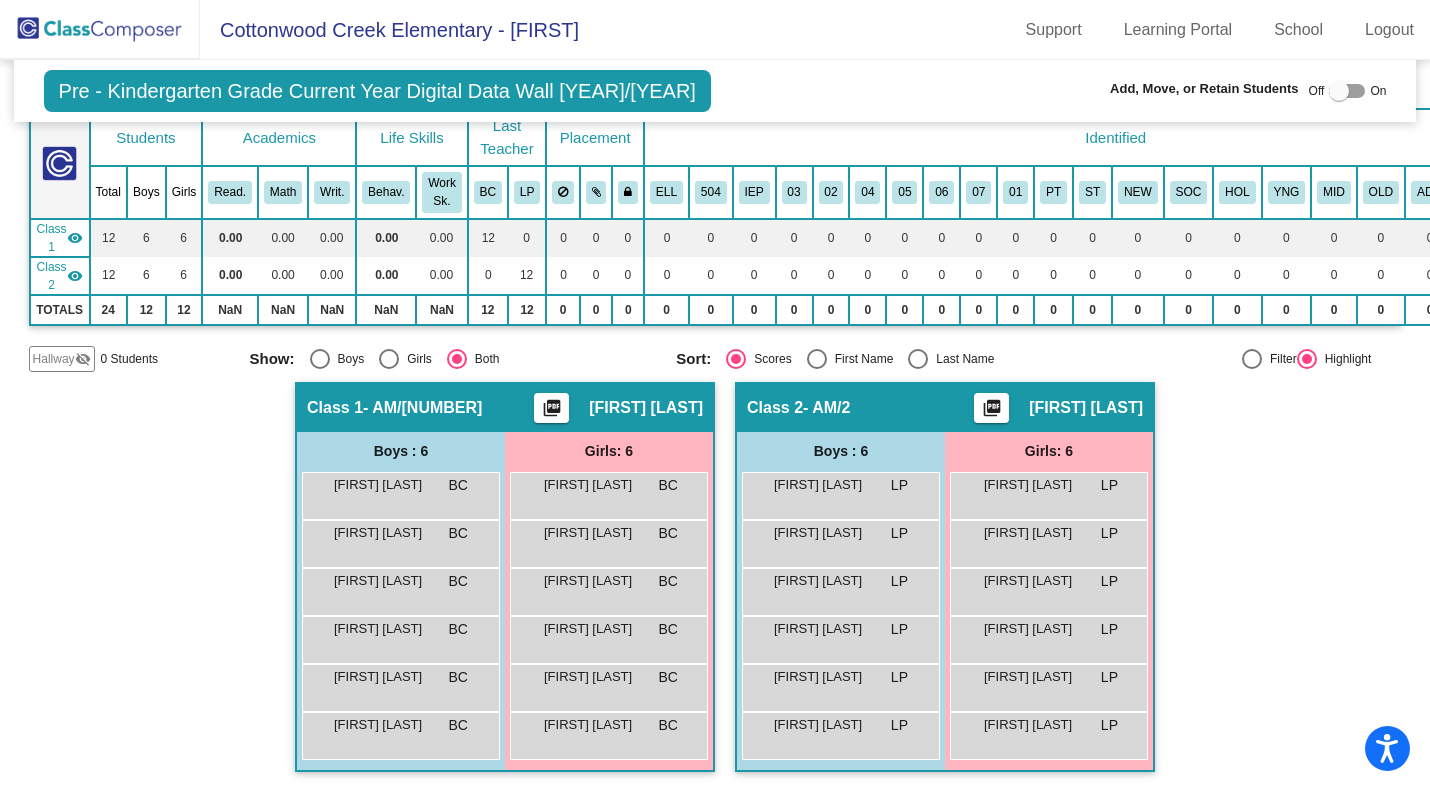 click 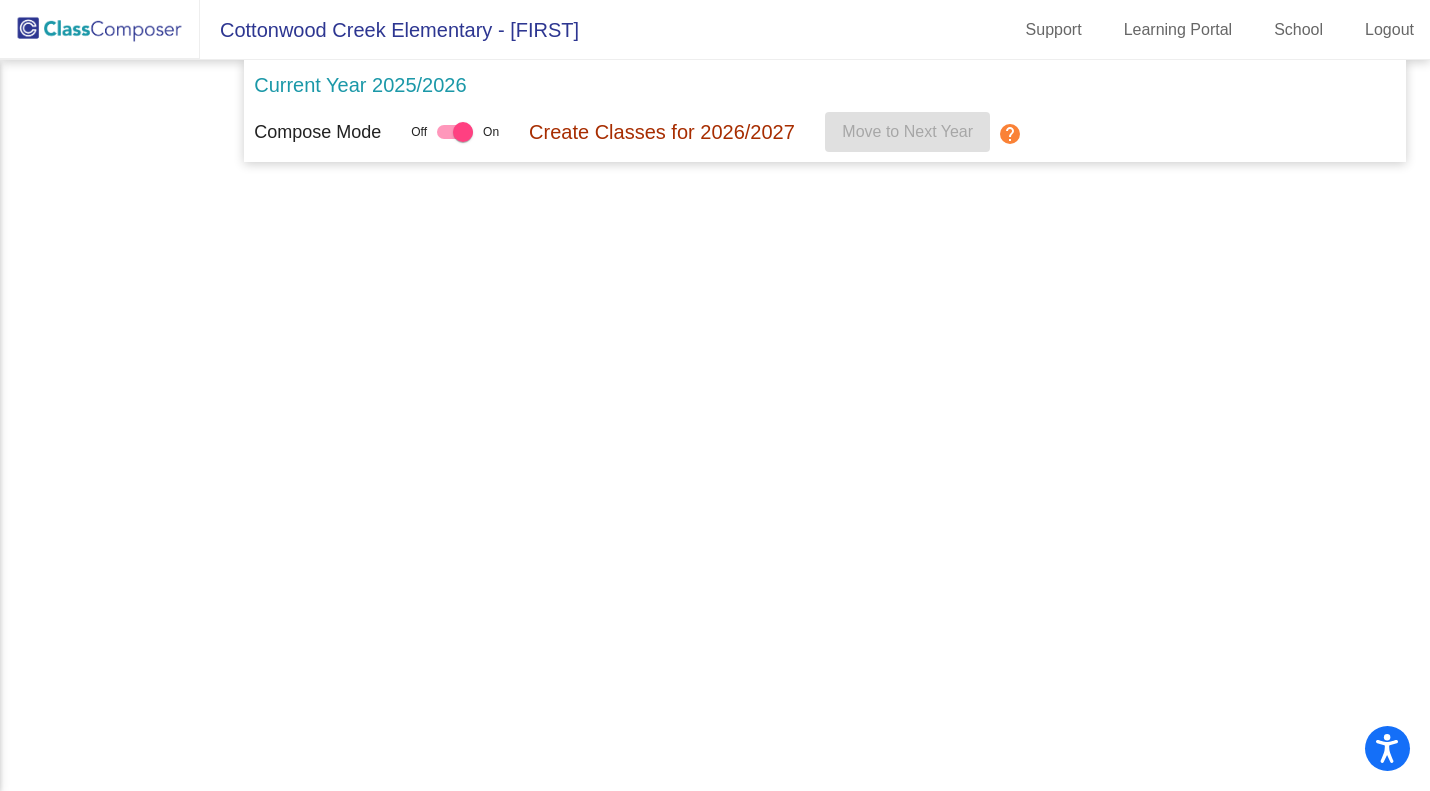 scroll, scrollTop: 0, scrollLeft: 0, axis: both 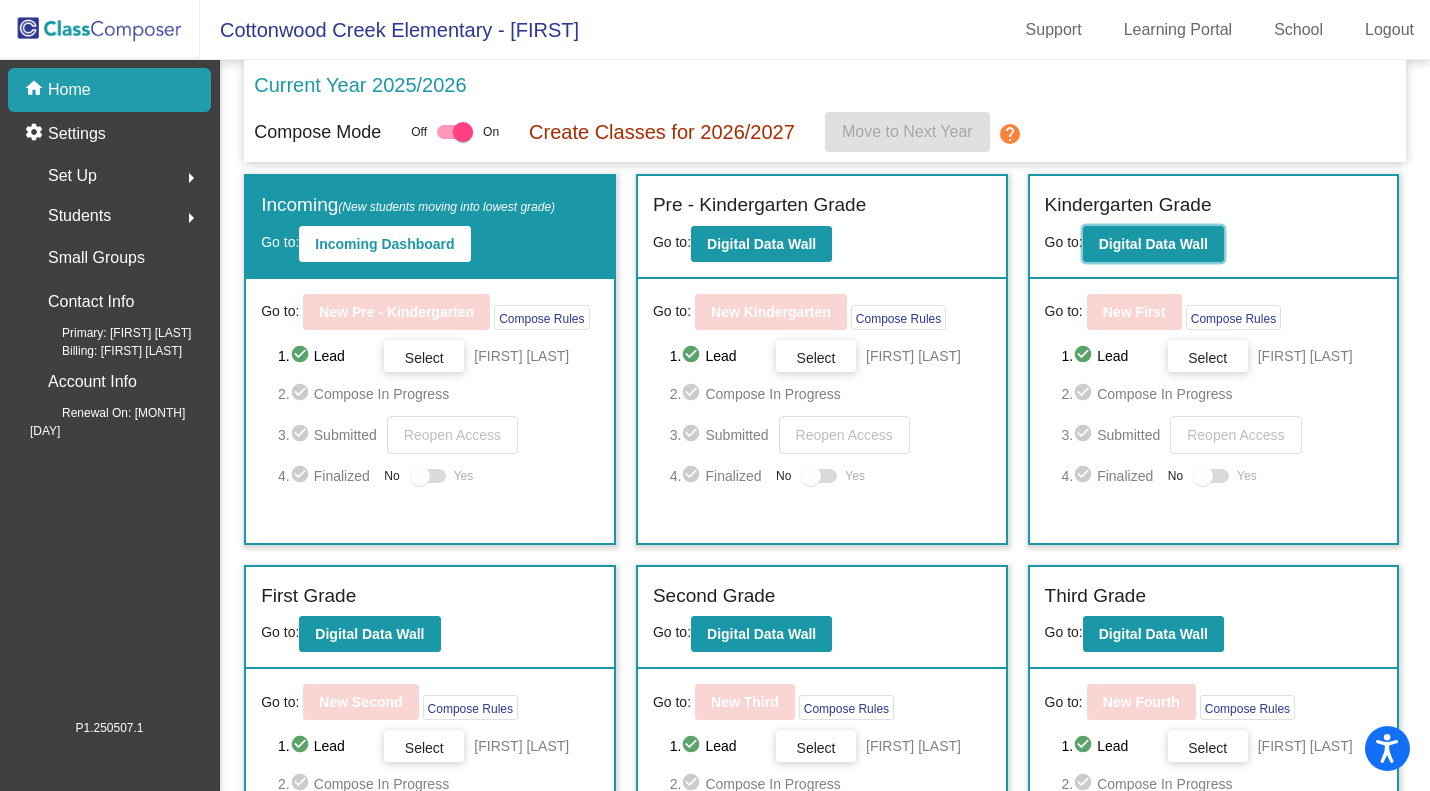 click on "Digital Data Wall" 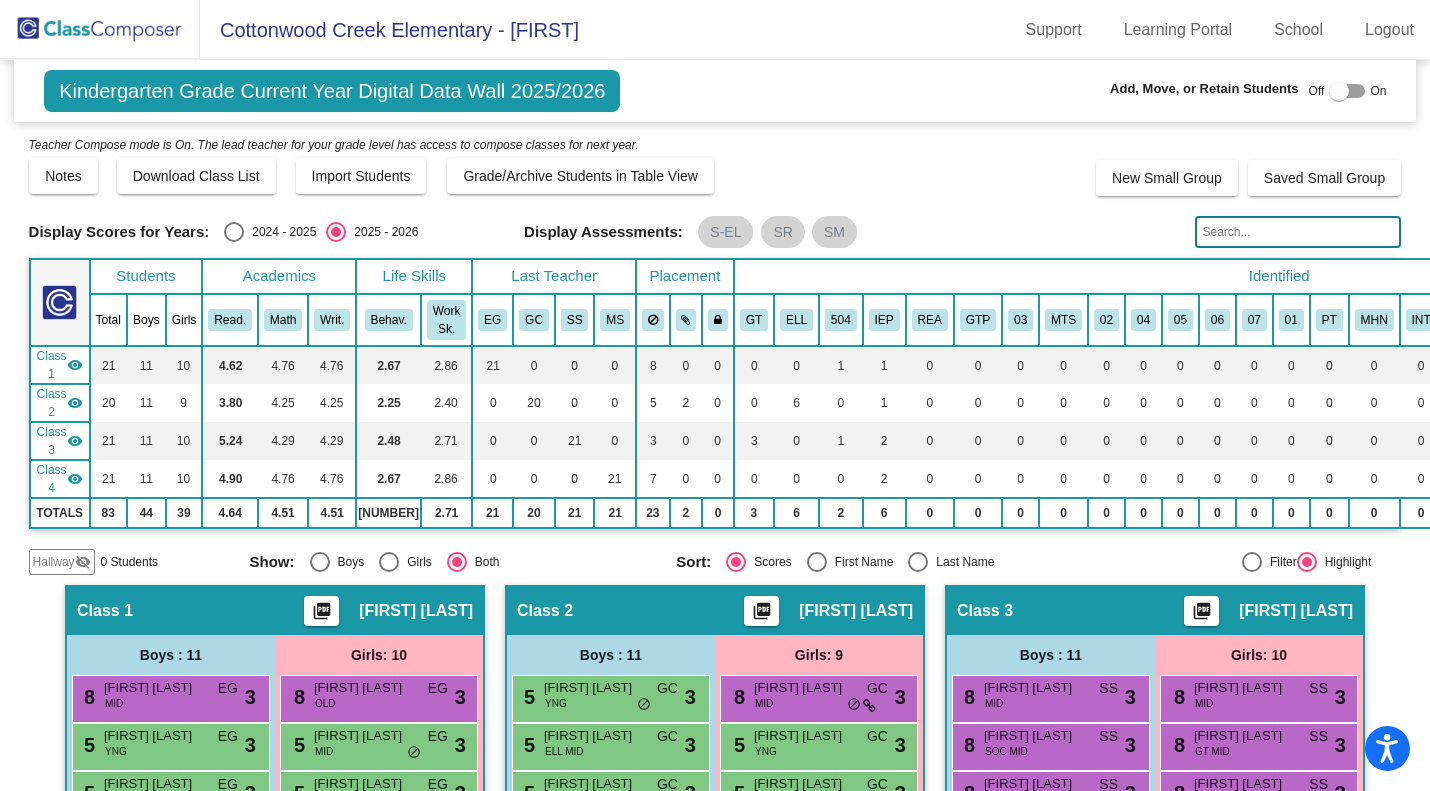 click 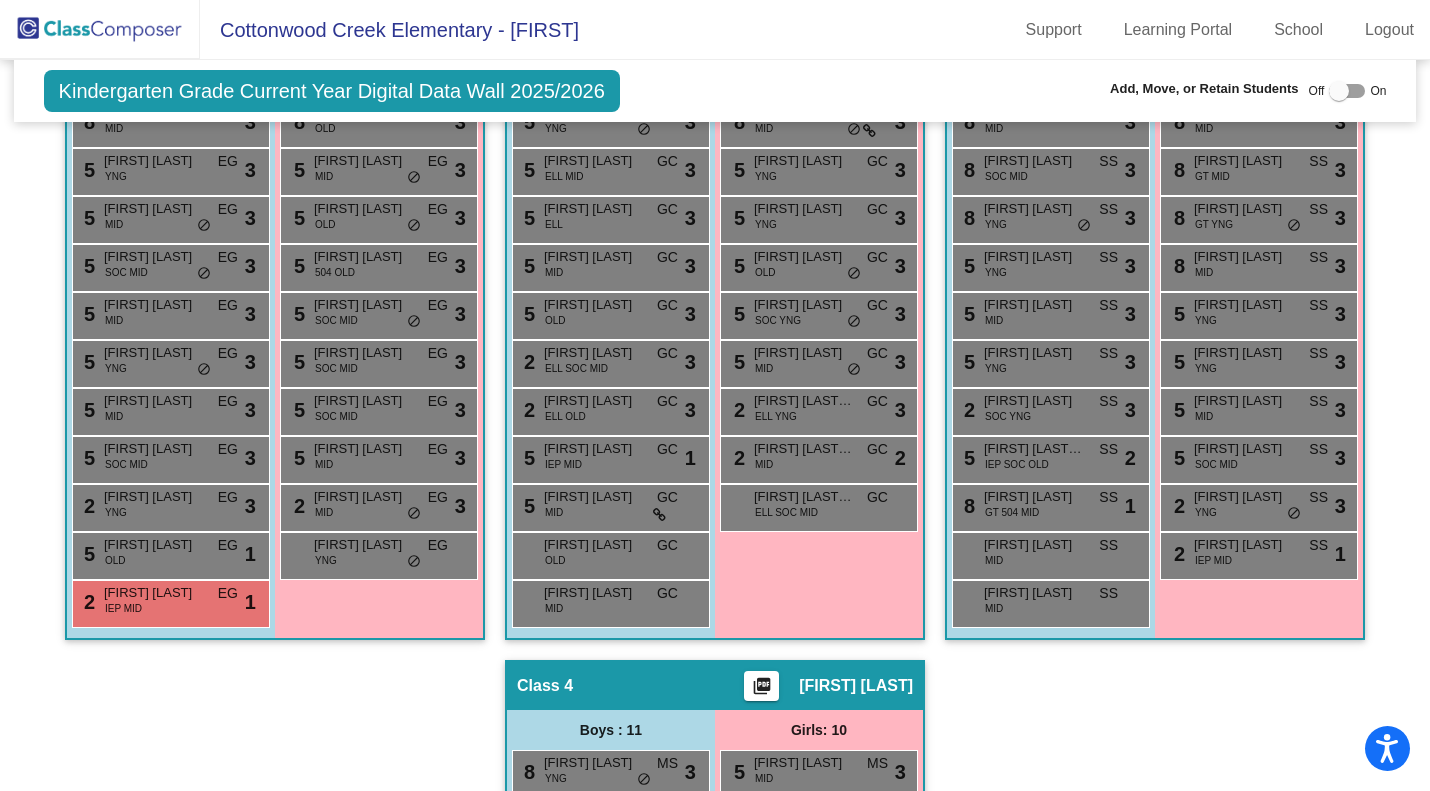 scroll, scrollTop: 603, scrollLeft: 0, axis: vertical 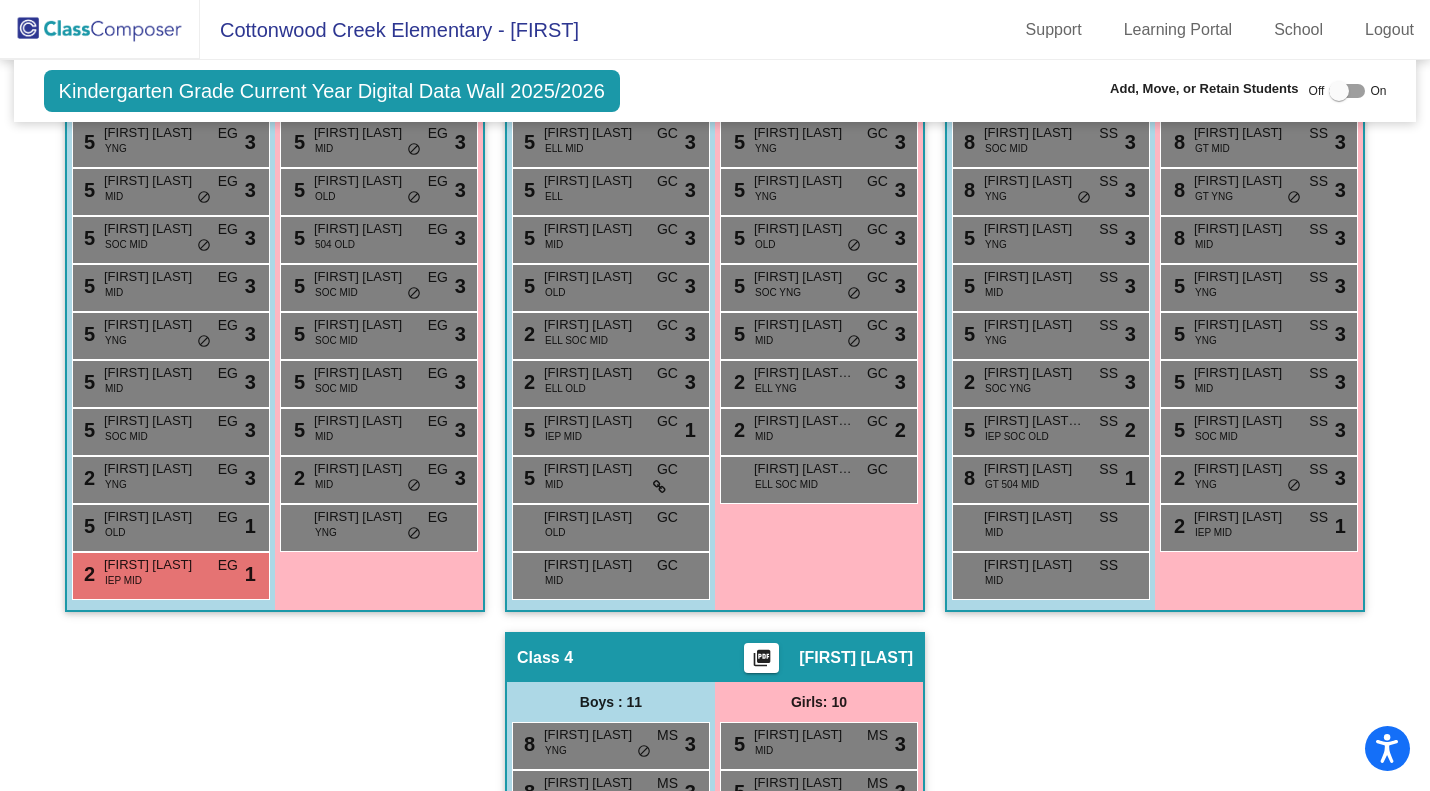 drag, startPoint x: 238, startPoint y: 569, endPoint x: 275, endPoint y: 651, distance: 89.961105 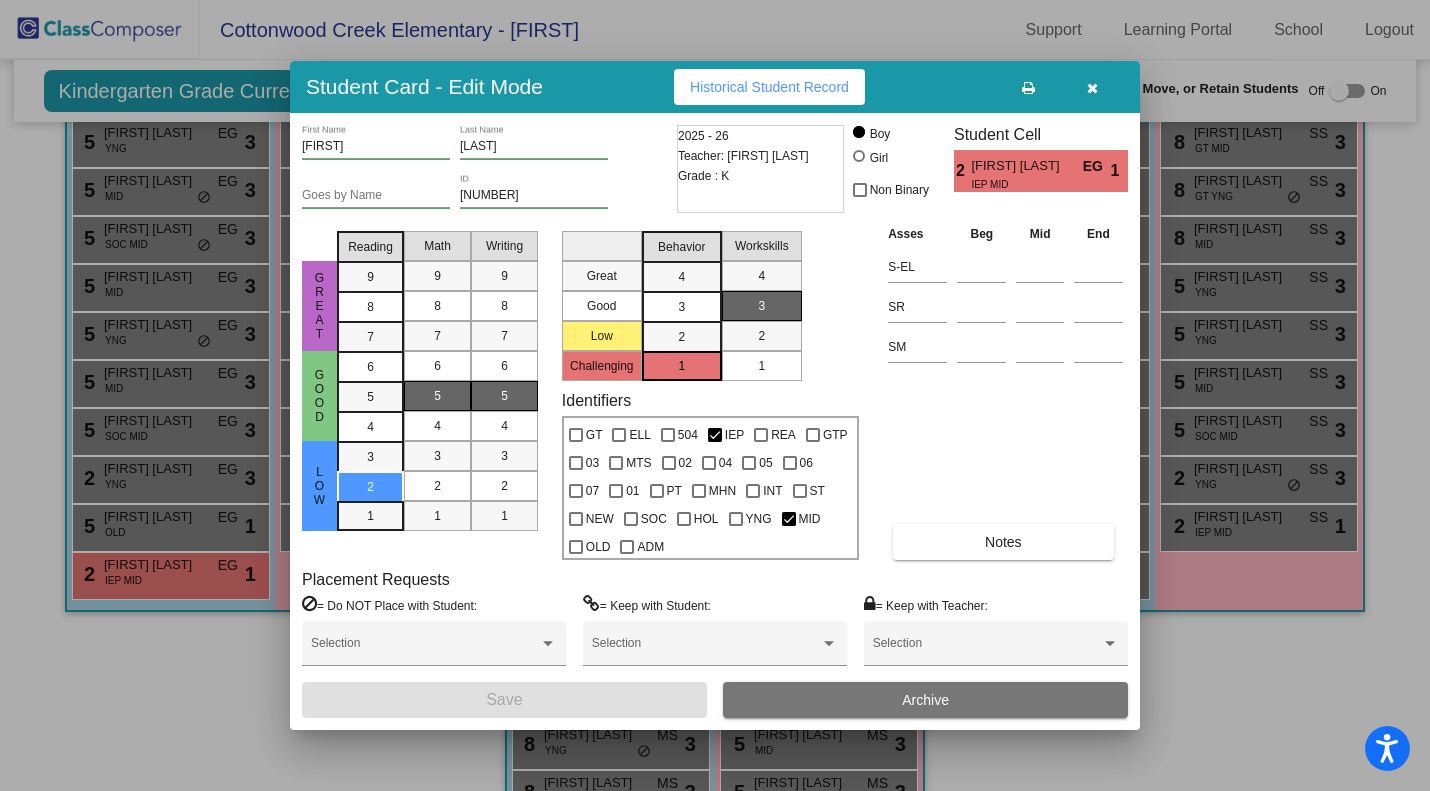 click on "Archive" at bounding box center (925, 700) 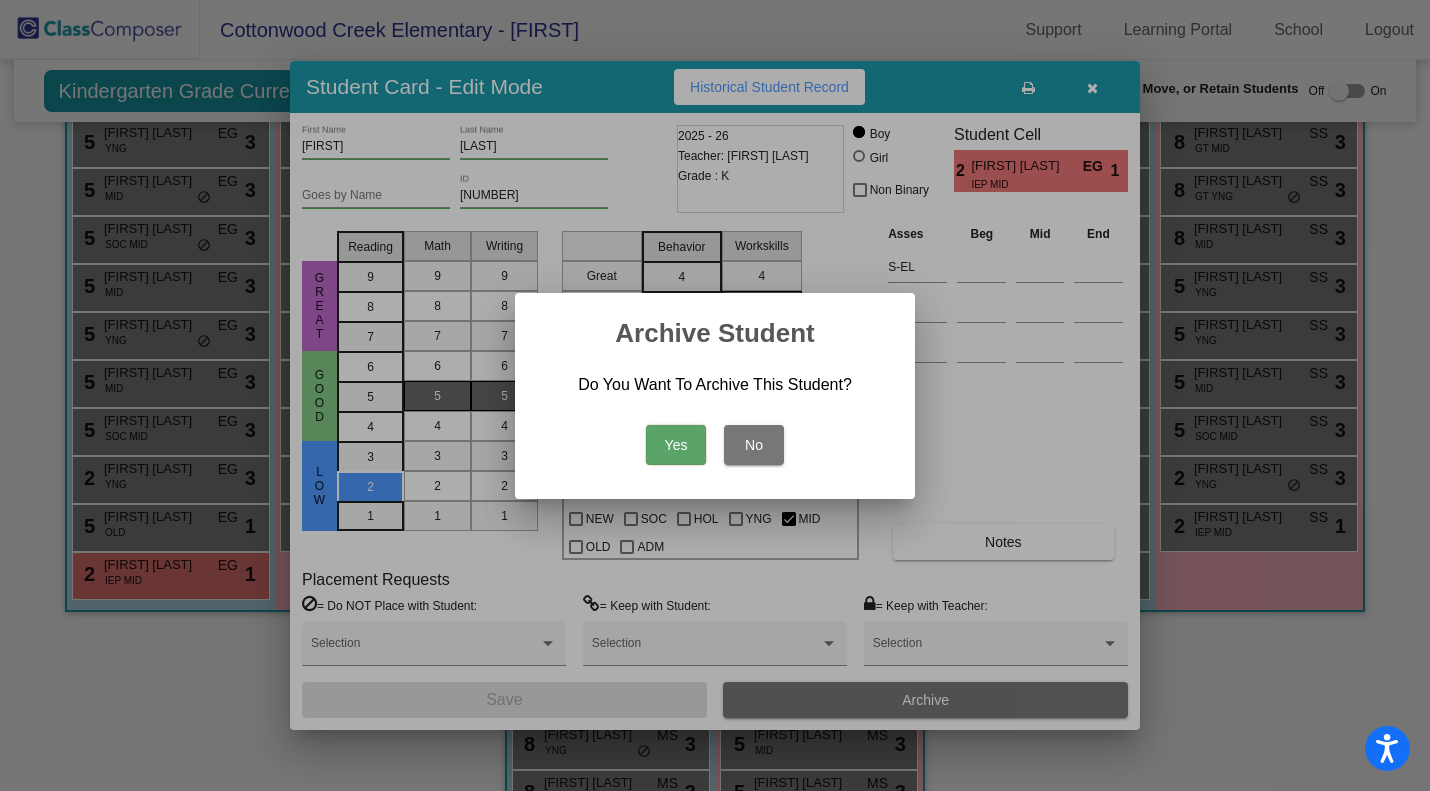 click on "Yes" at bounding box center (676, 445) 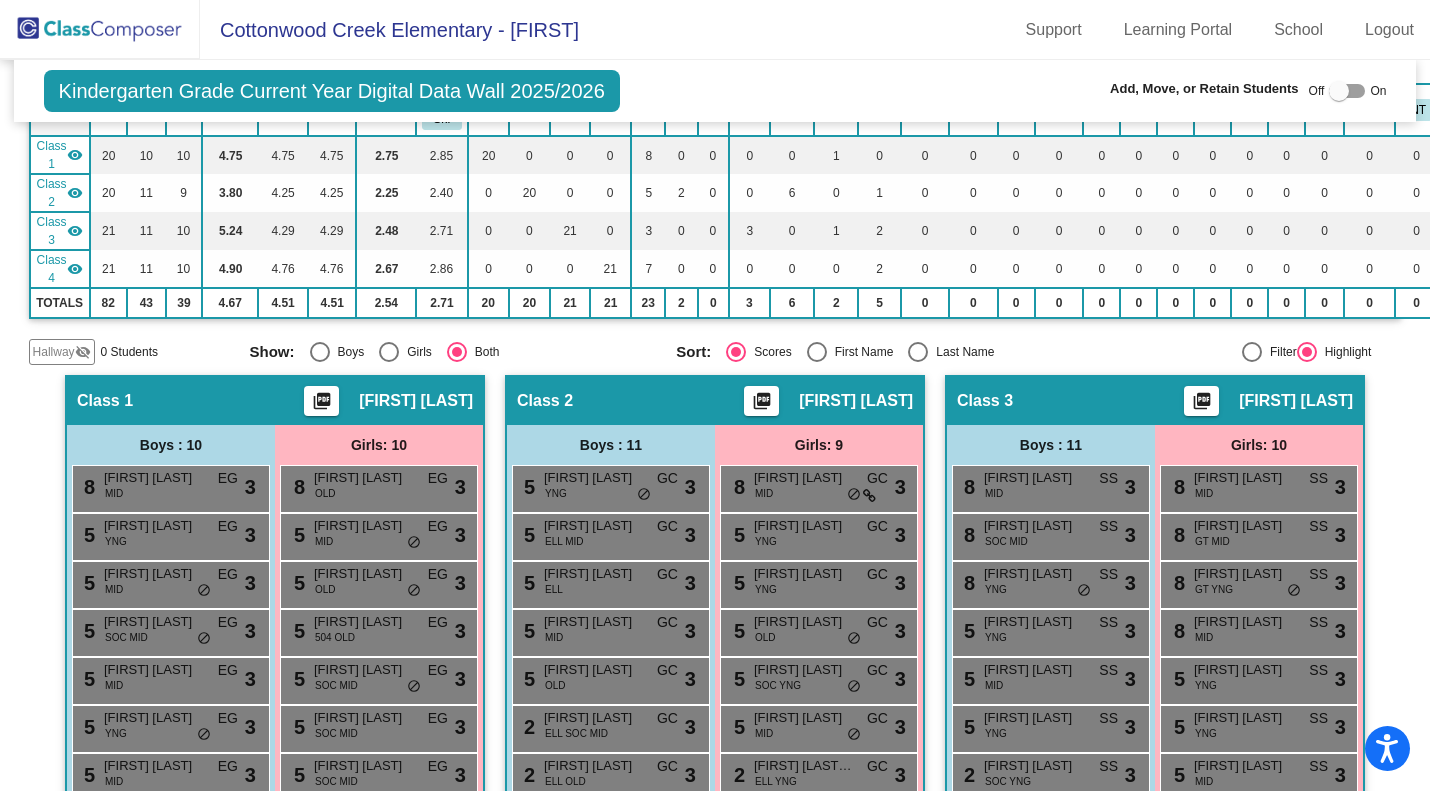 scroll, scrollTop: 0, scrollLeft: 0, axis: both 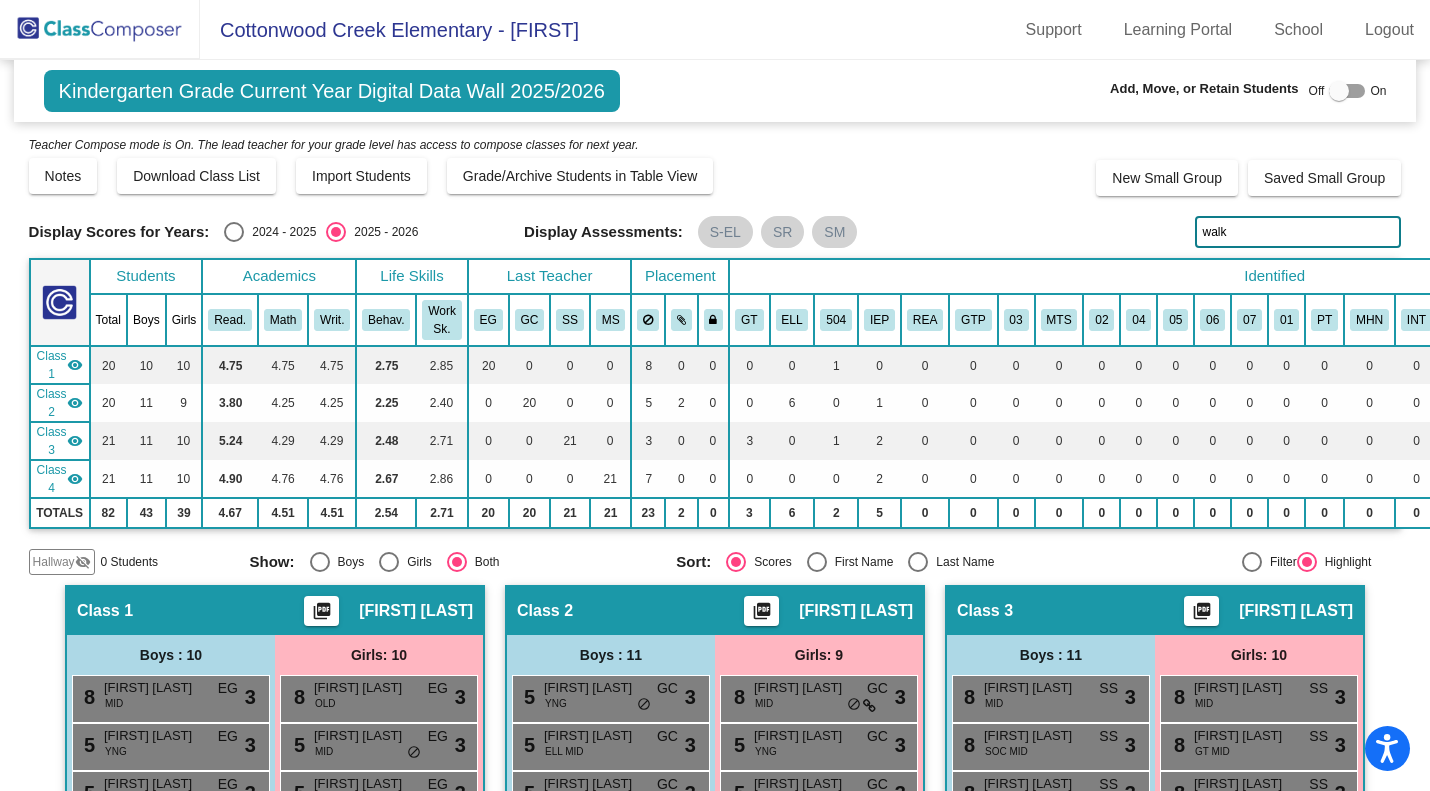 click on "walk" 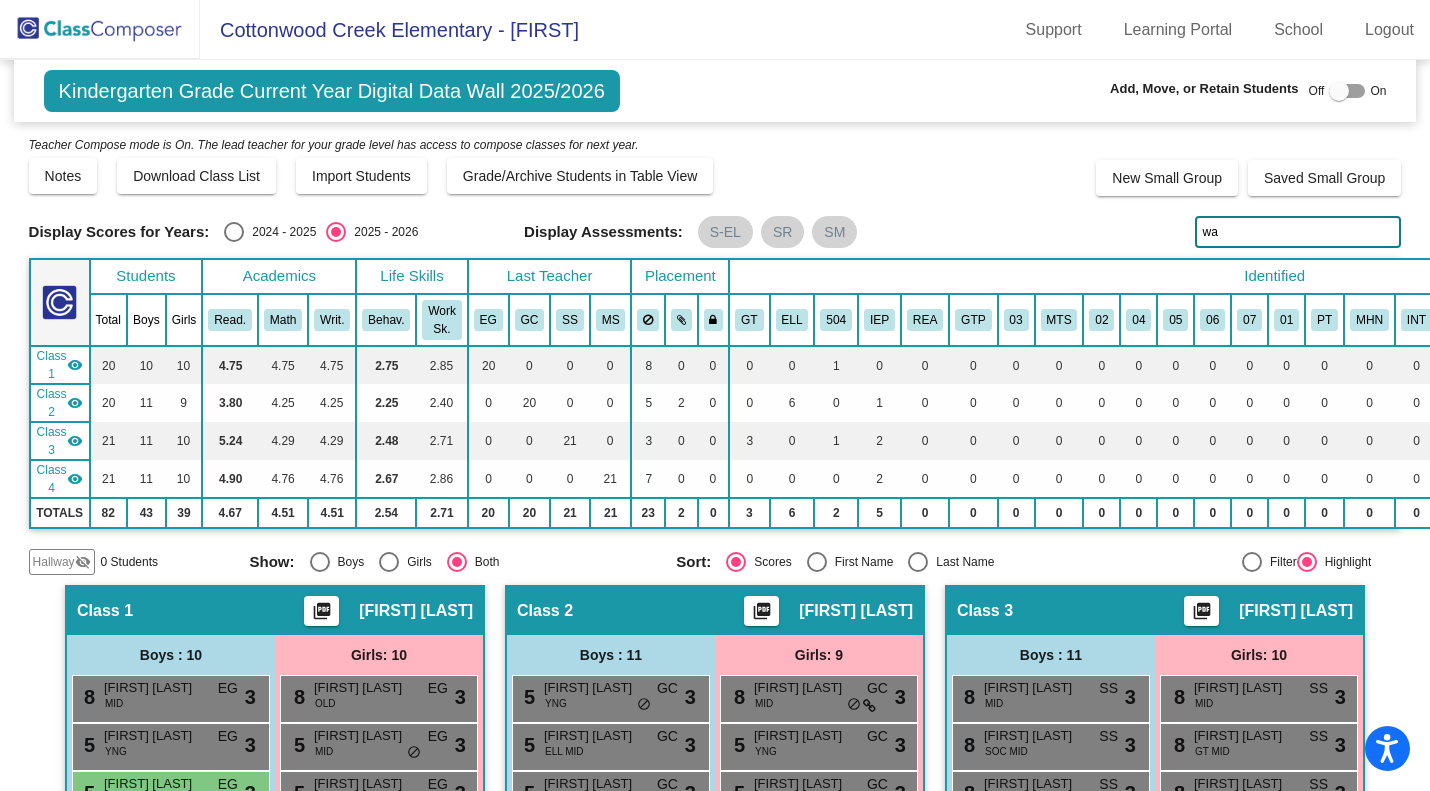 type on "w" 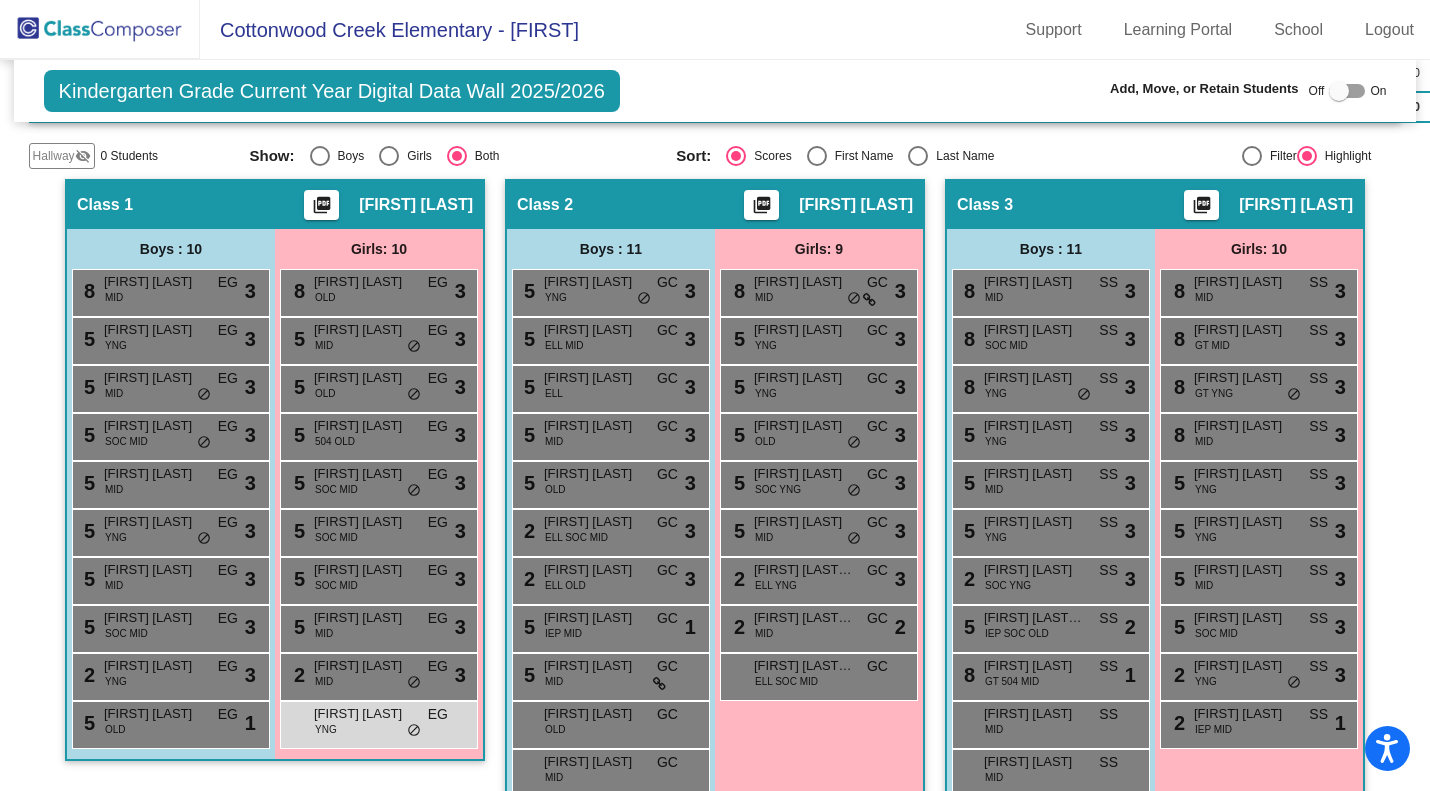 scroll, scrollTop: 403, scrollLeft: 0, axis: vertical 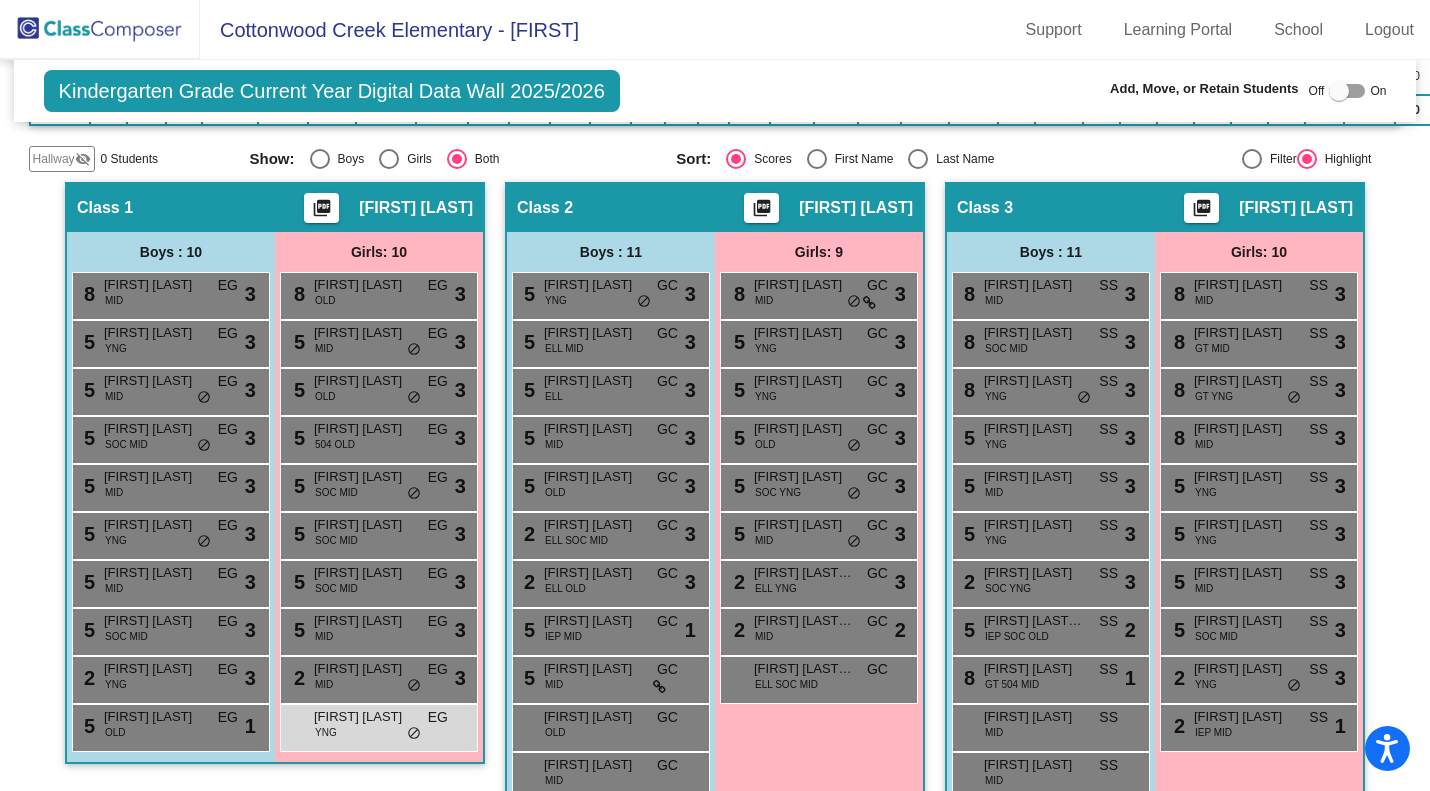 click on "[FIRST] [LAST]" at bounding box center (364, 717) 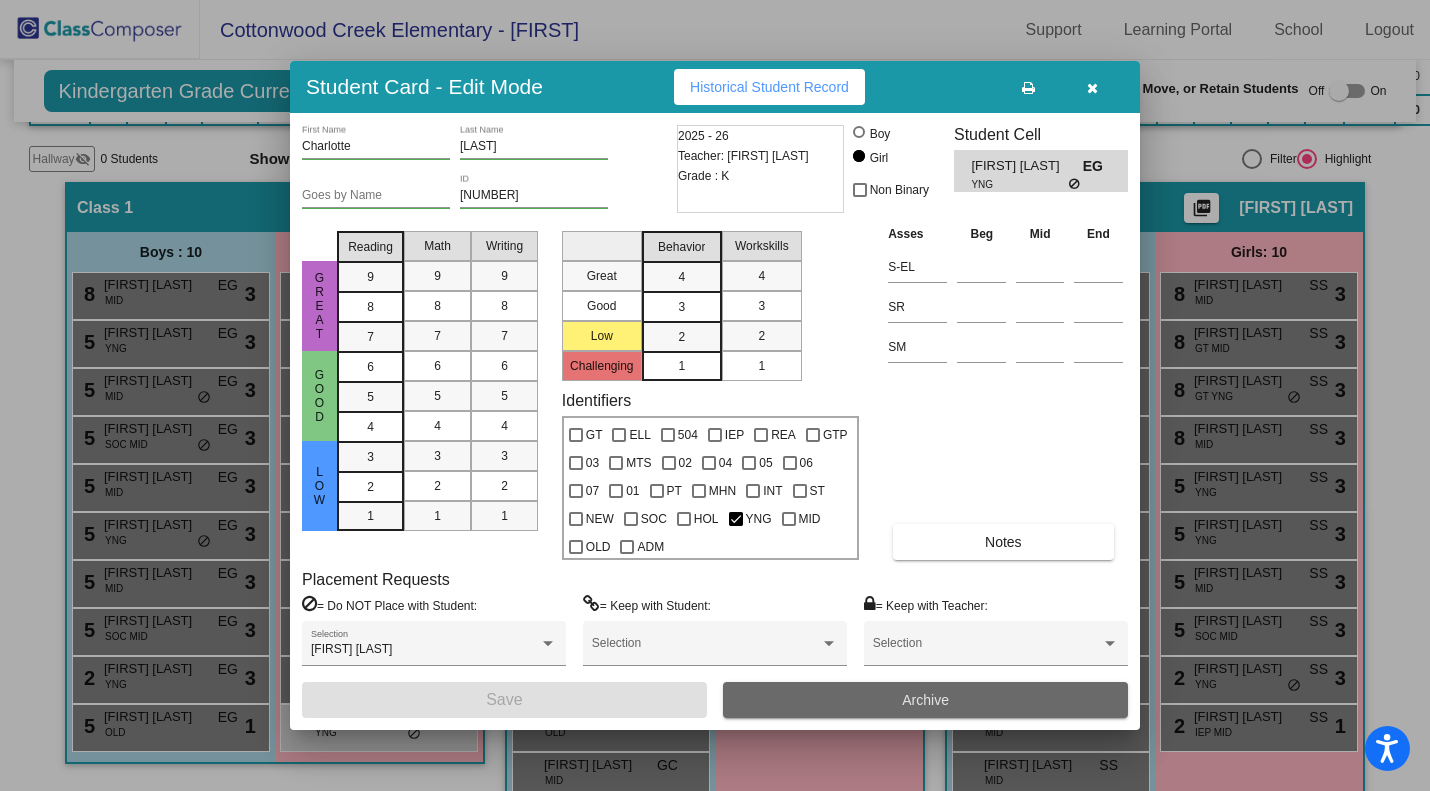 click on "Archive" at bounding box center [925, 700] 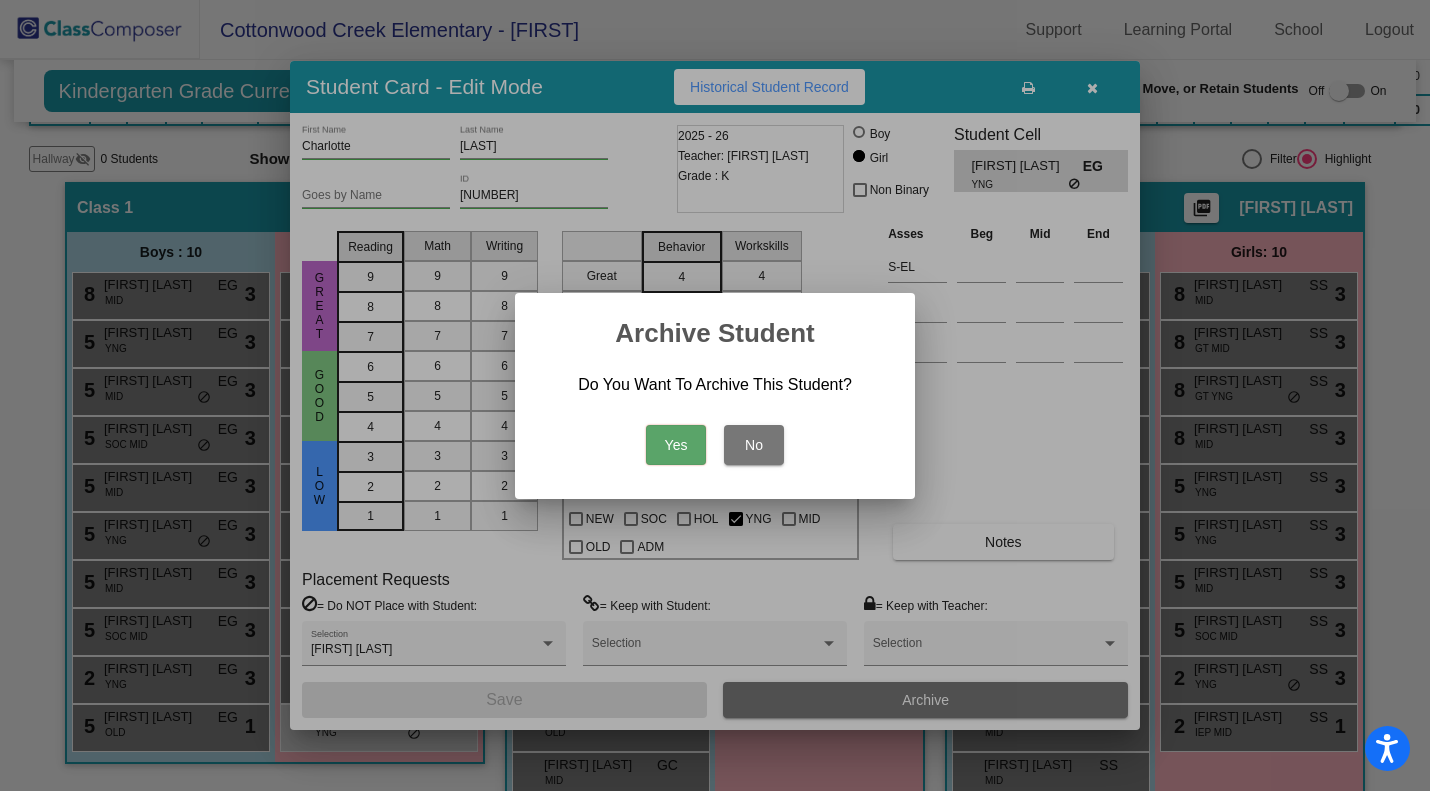 click on "Yes" at bounding box center (676, 445) 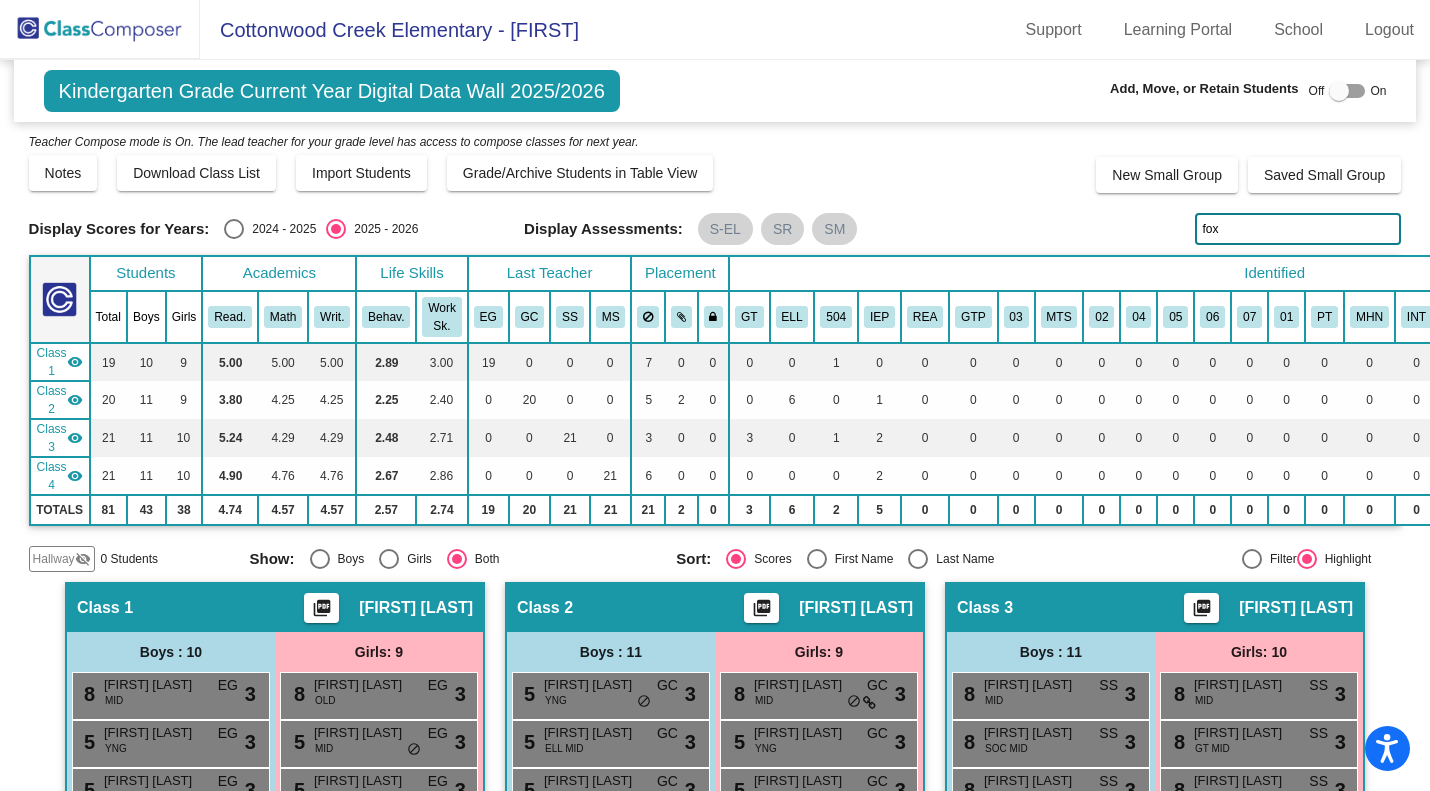 scroll, scrollTop: 0, scrollLeft: 0, axis: both 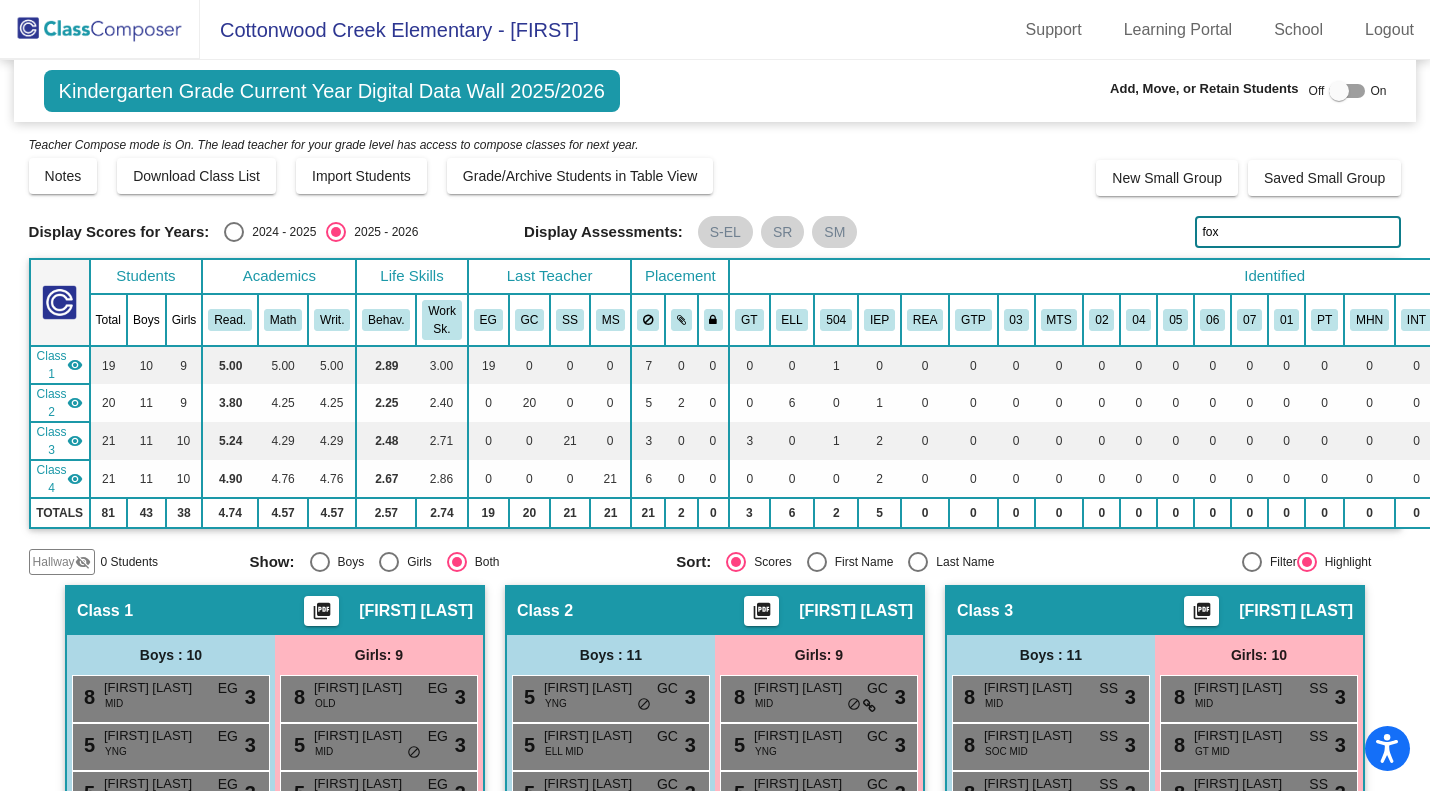 click on "fox" 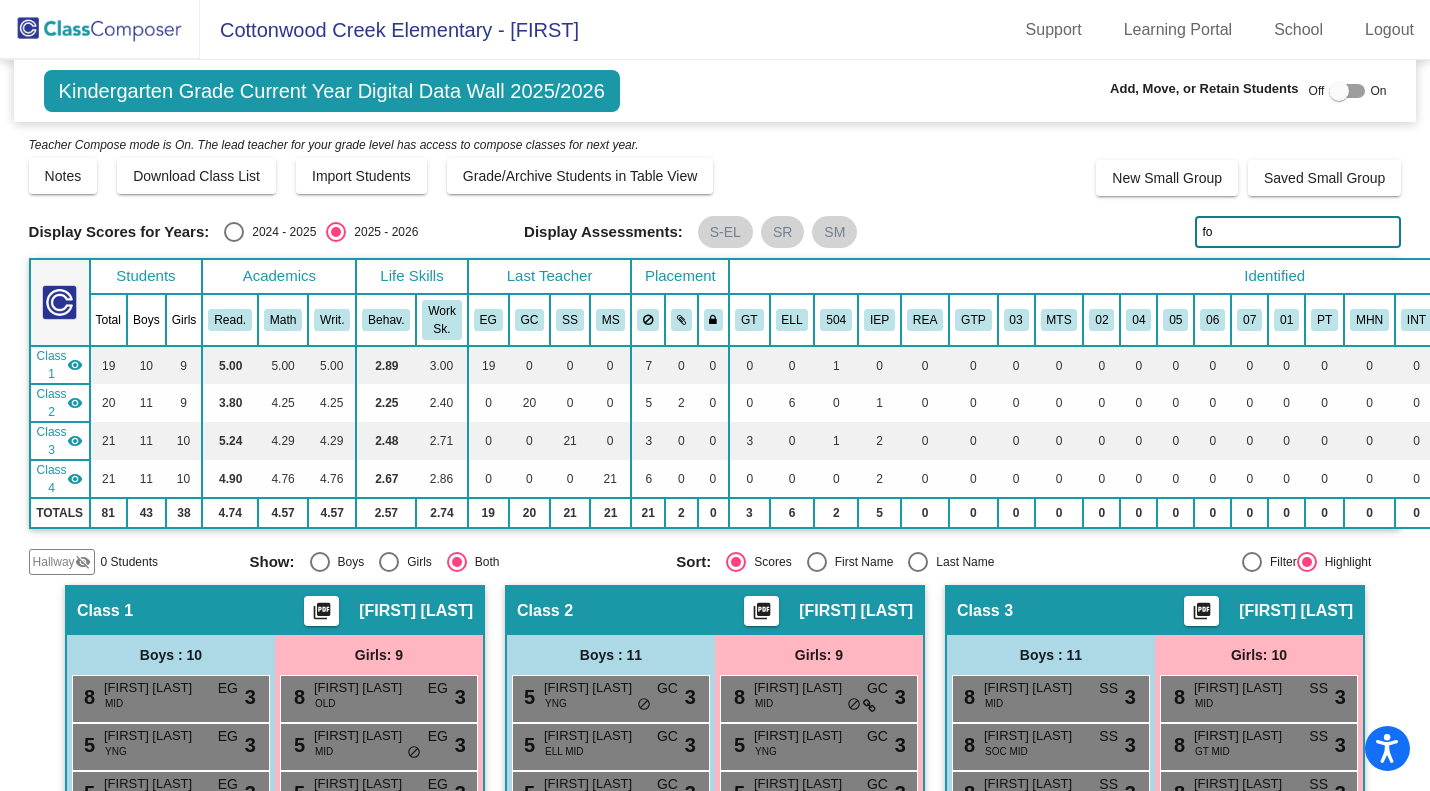 type on "f" 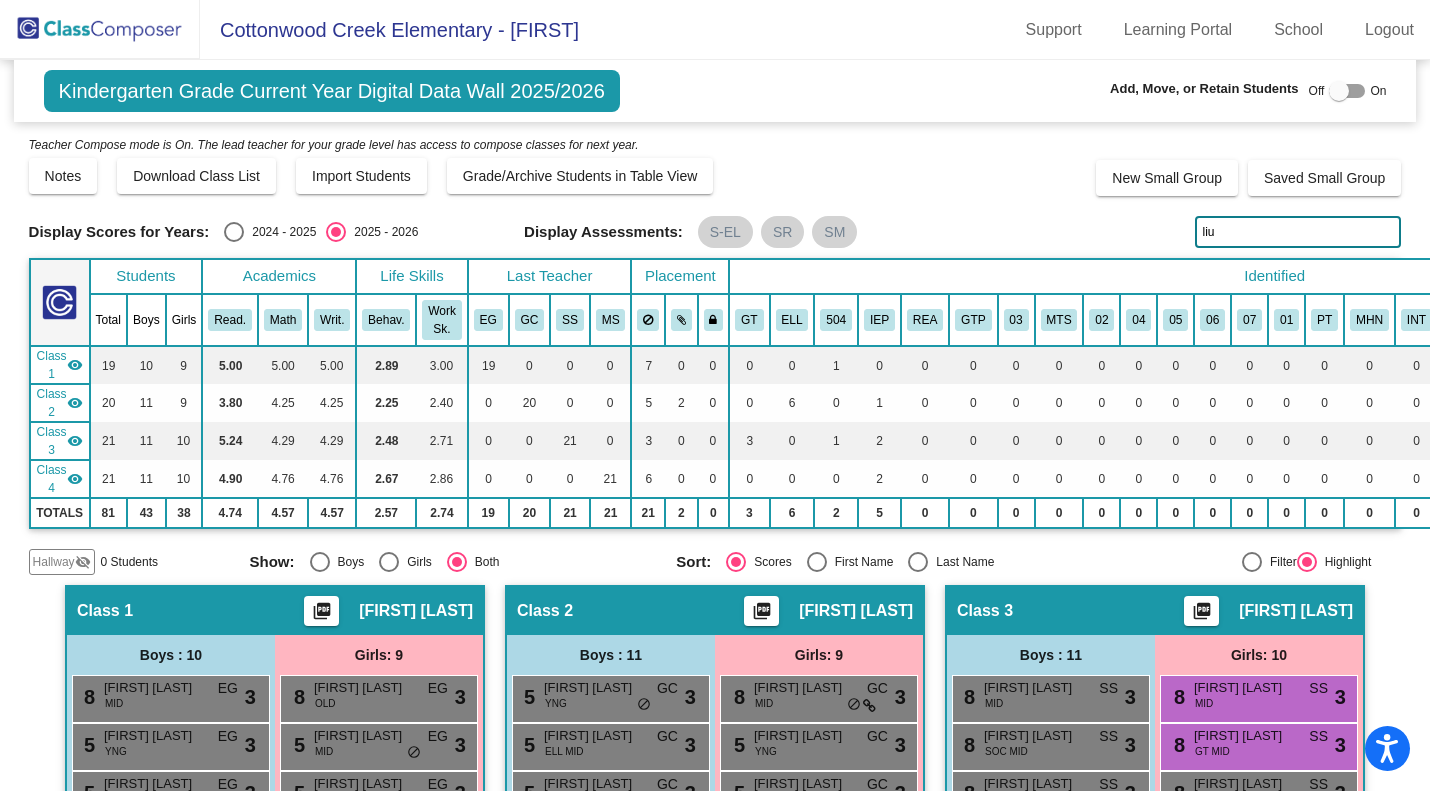 type on "liu" 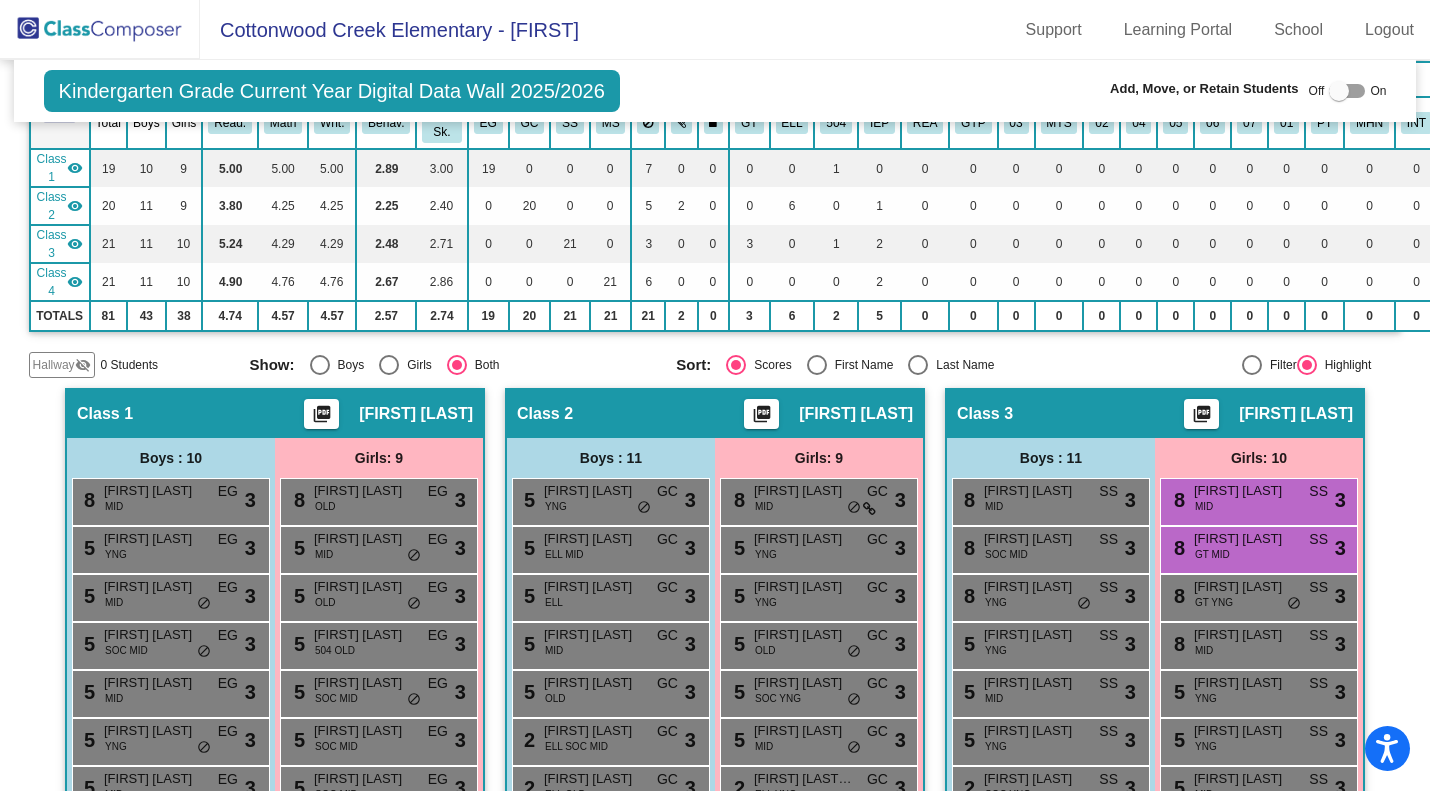 scroll, scrollTop: 200, scrollLeft: 0, axis: vertical 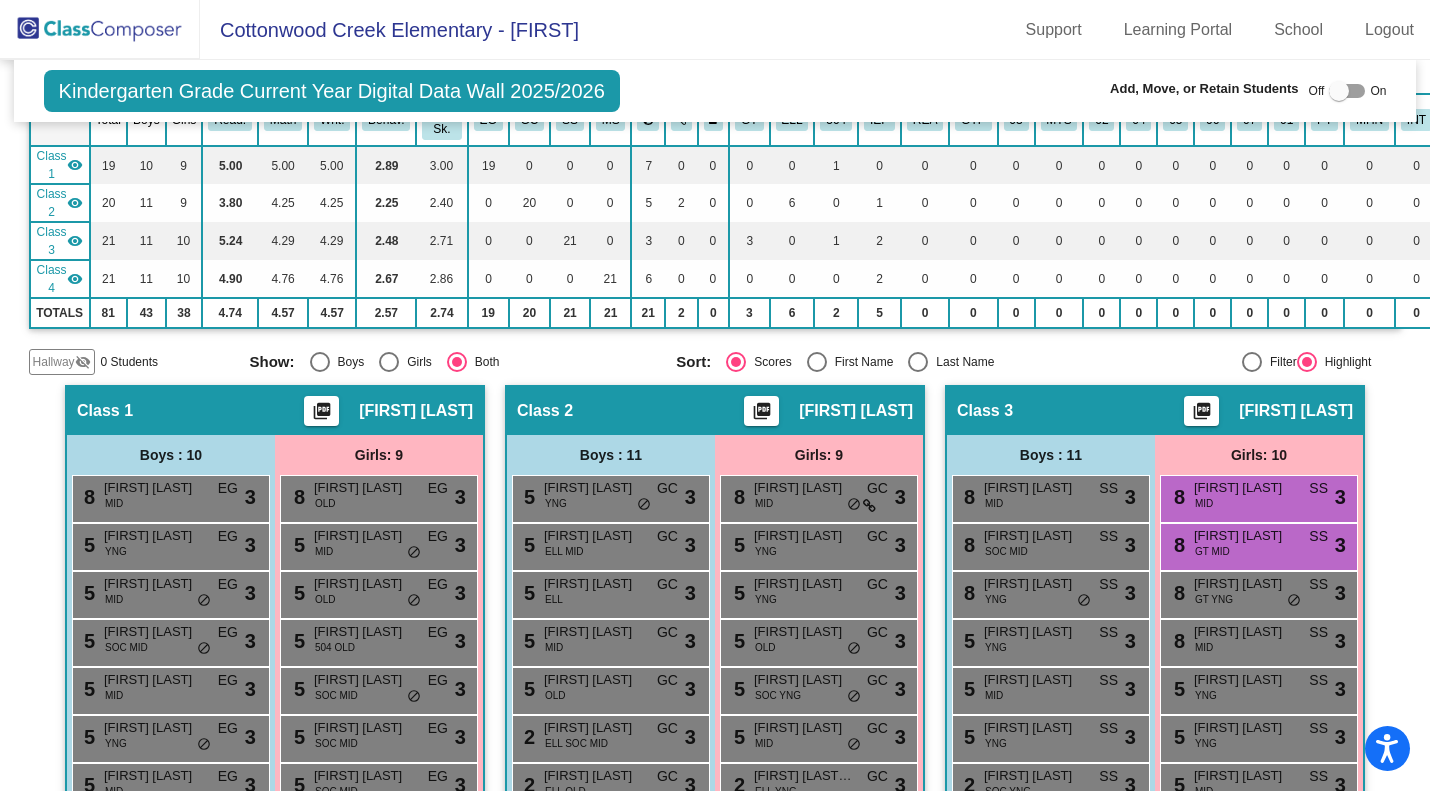 click on "[FIRST] [LAST]" at bounding box center (1244, 536) 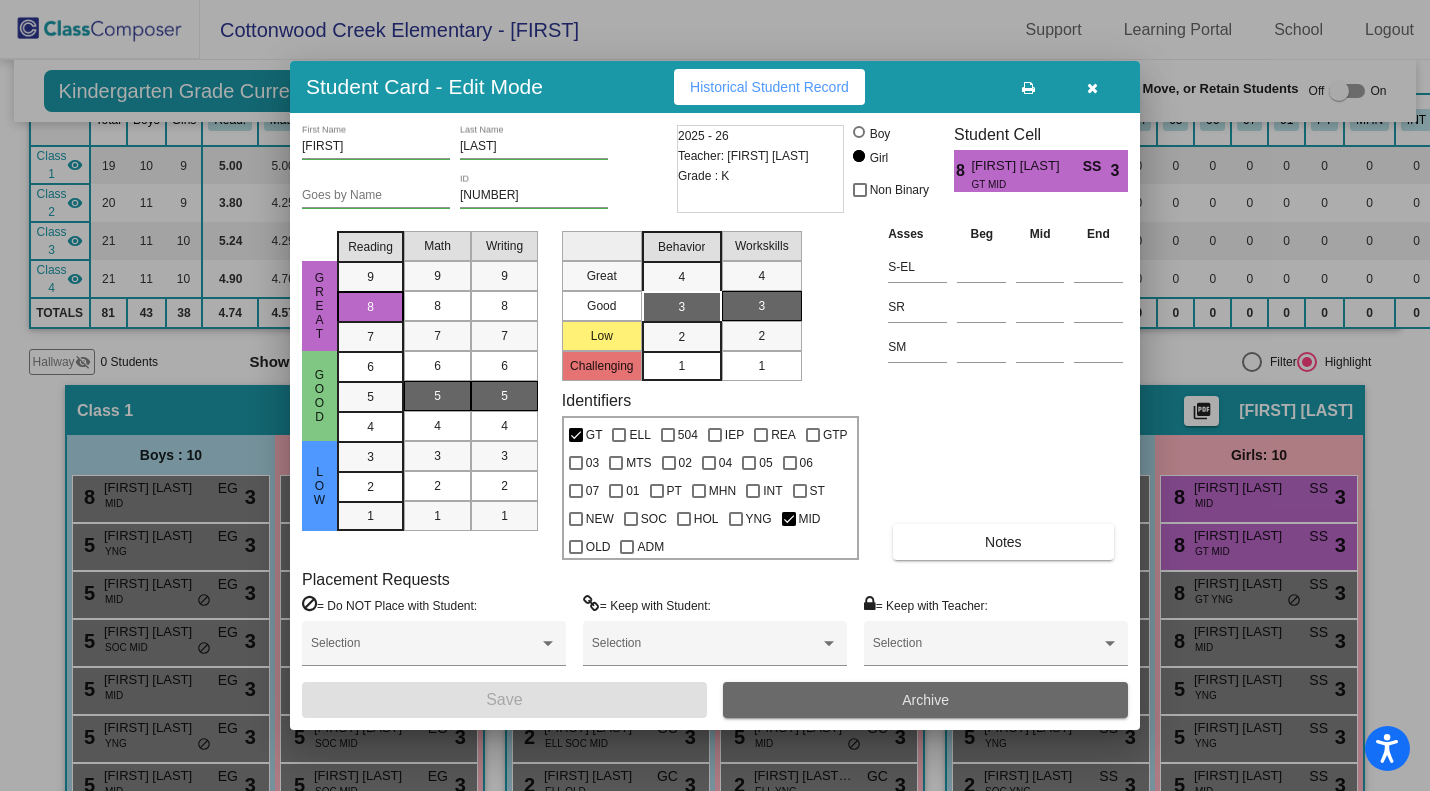 click on "Archive" at bounding box center [925, 700] 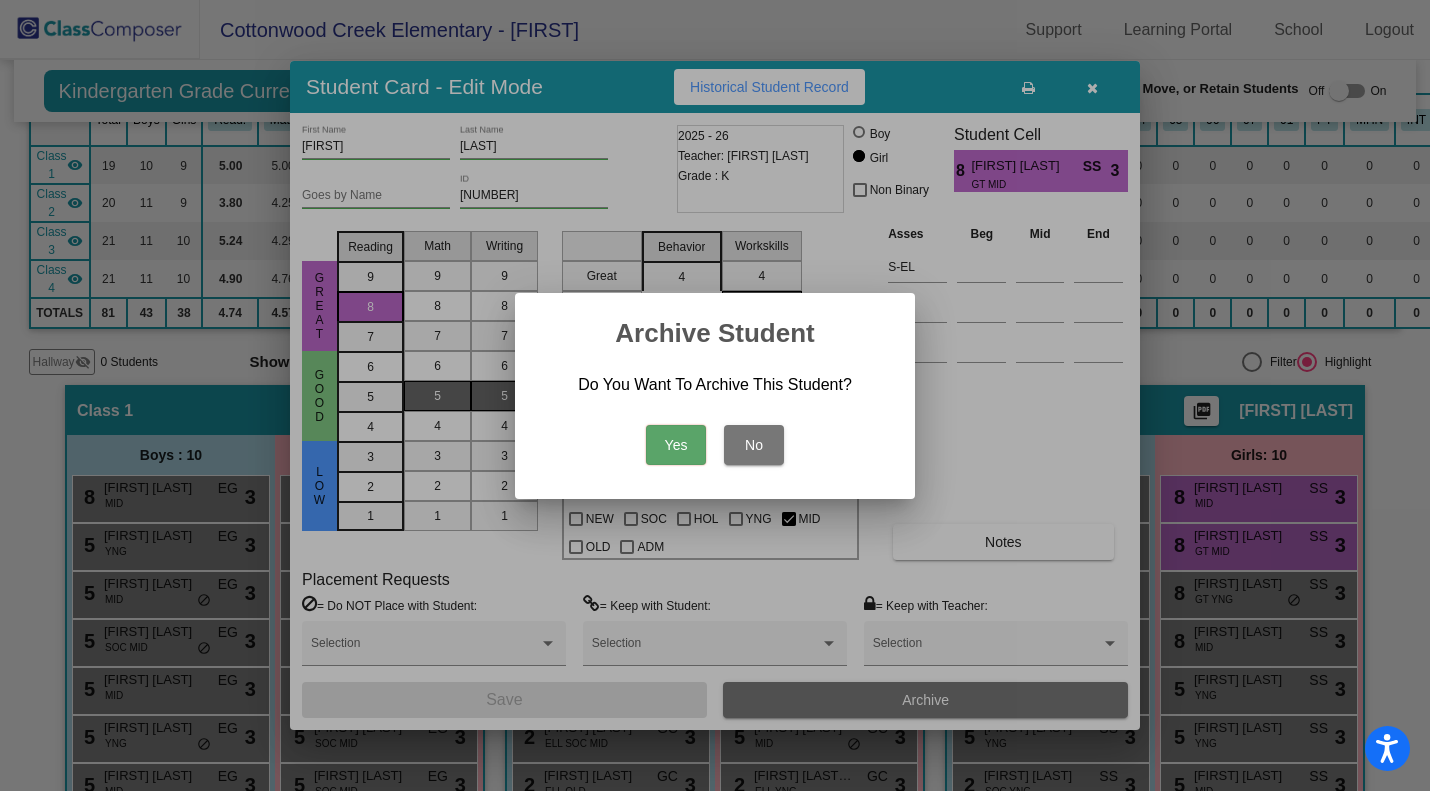 click on "Yes" at bounding box center [676, 445] 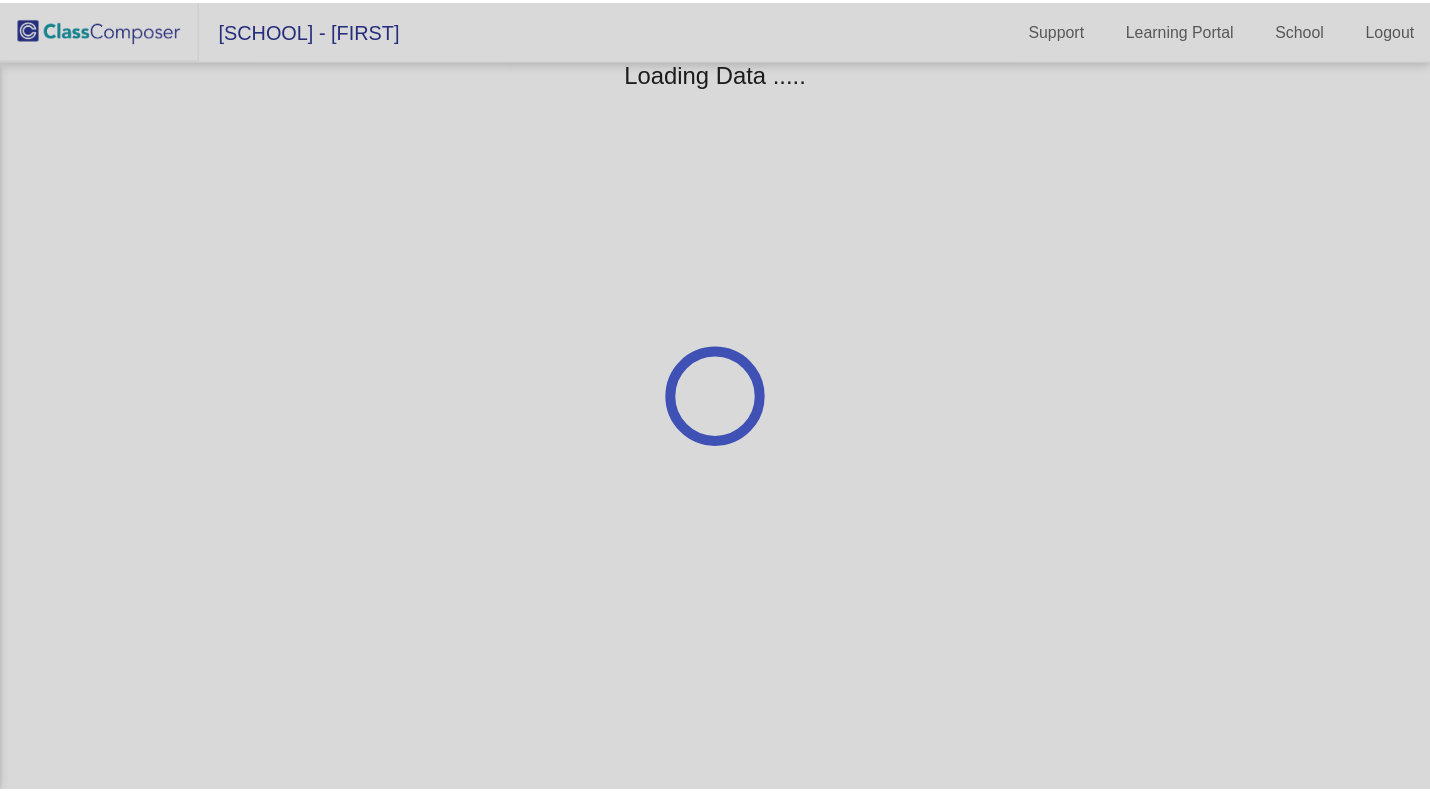 scroll, scrollTop: 0, scrollLeft: 0, axis: both 